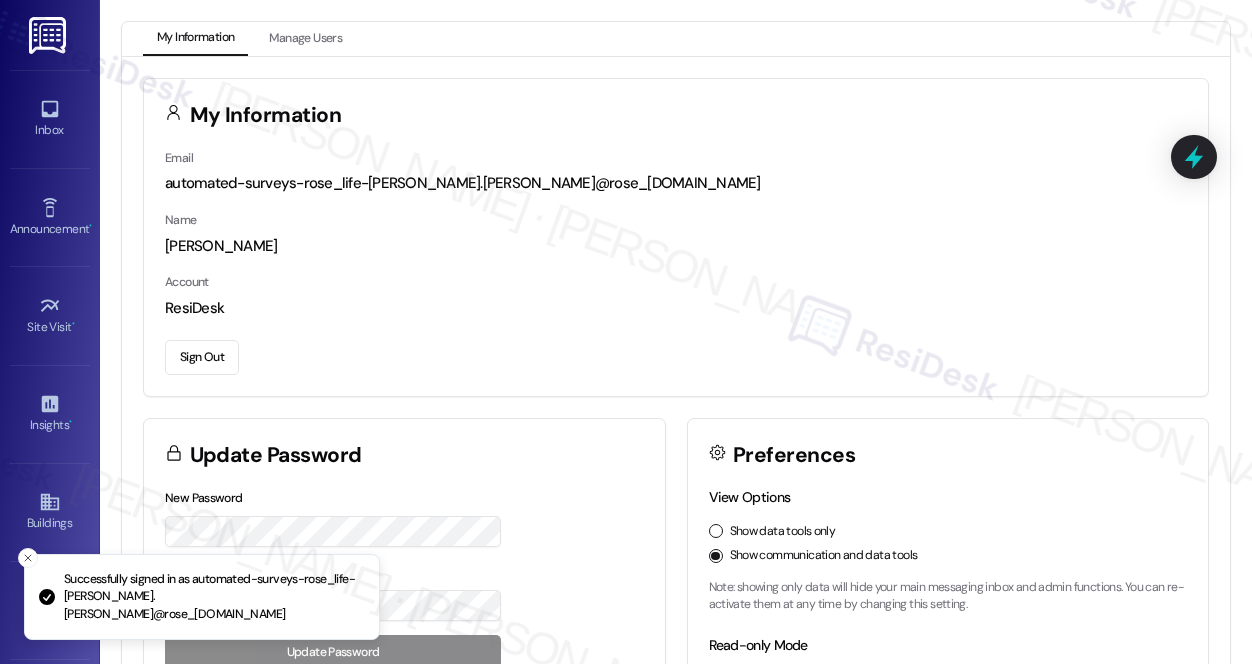 scroll, scrollTop: 0, scrollLeft: 0, axis: both 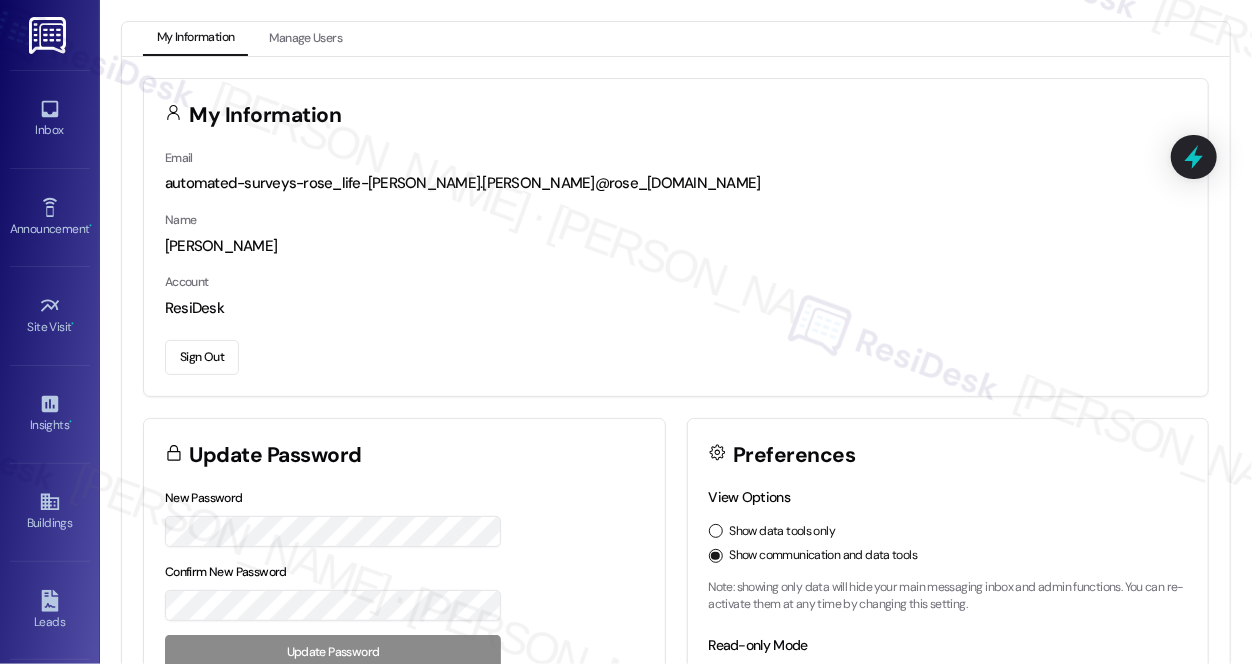 click on "Sign Out" at bounding box center [676, 354] 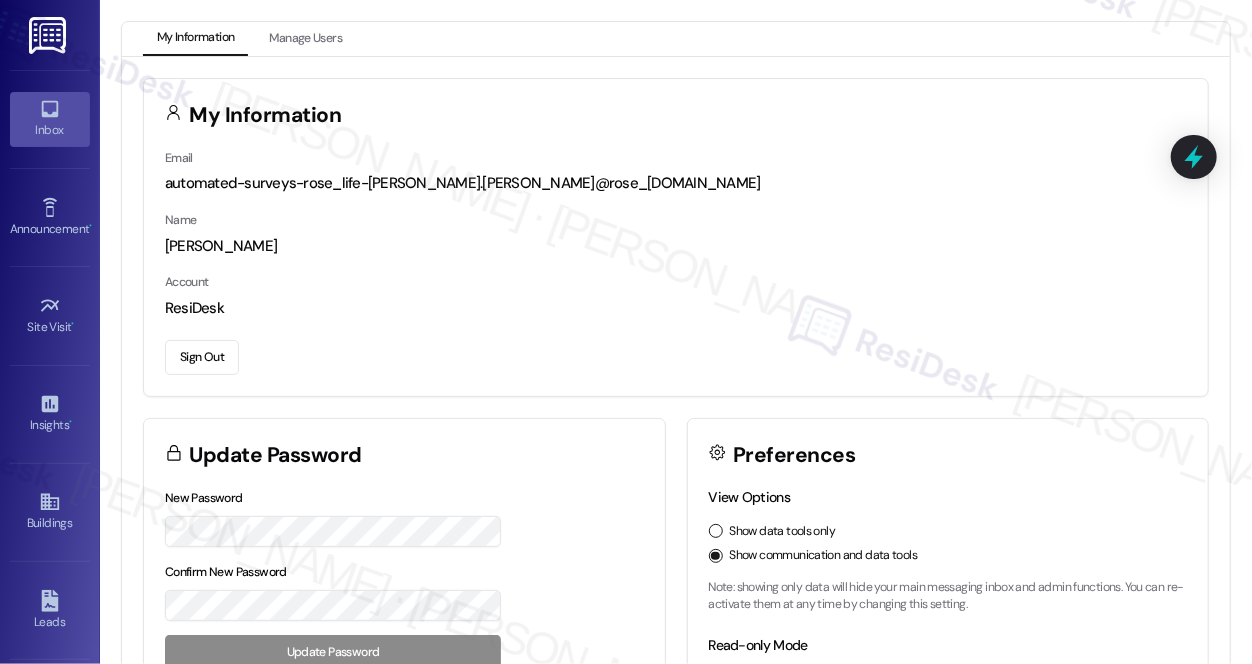 click 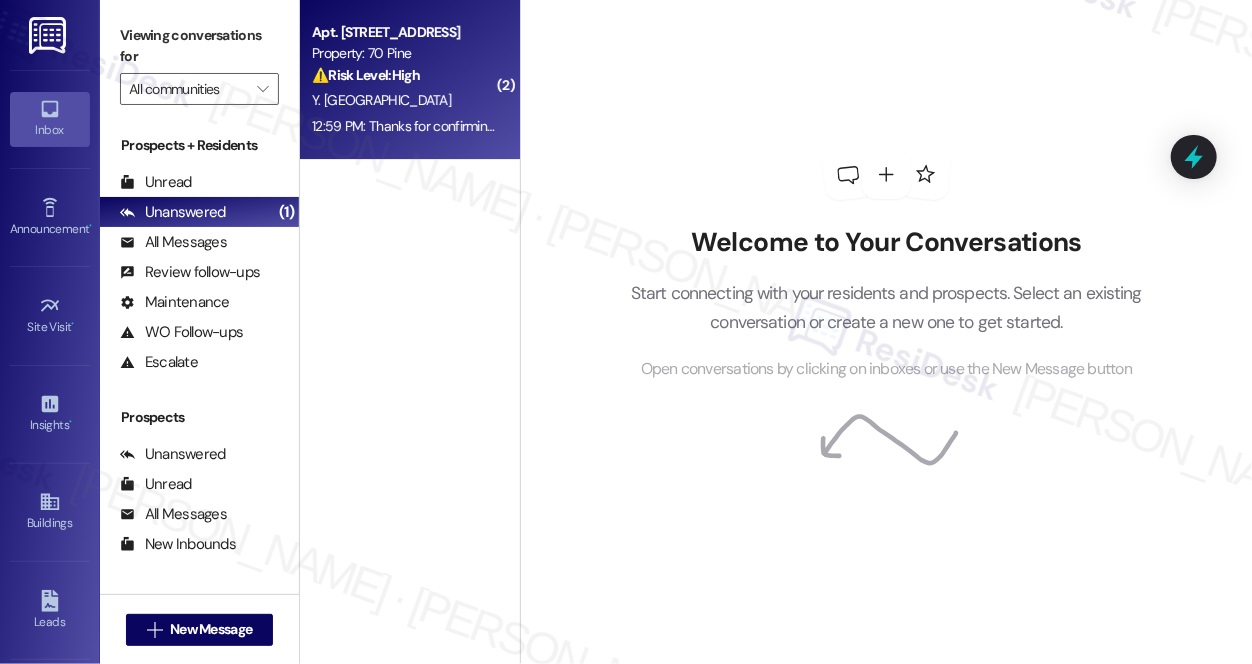 click on "Y. [GEOGRAPHIC_DATA]" at bounding box center (404, 100) 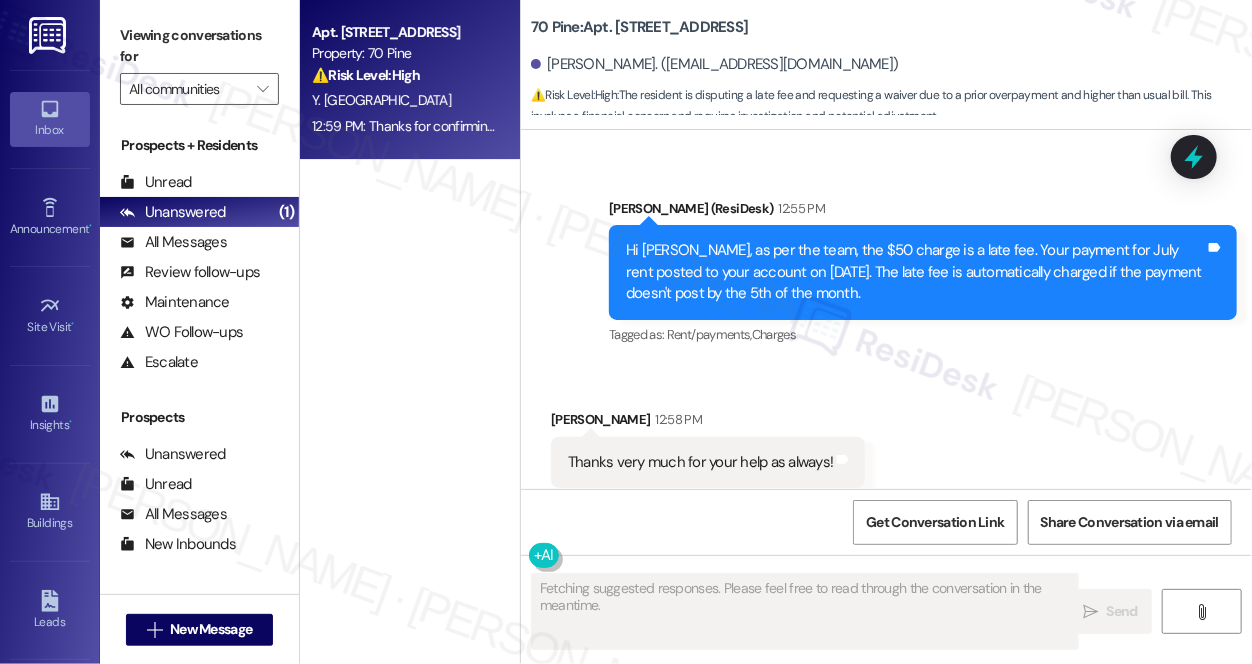 scroll, scrollTop: 7358, scrollLeft: 0, axis: vertical 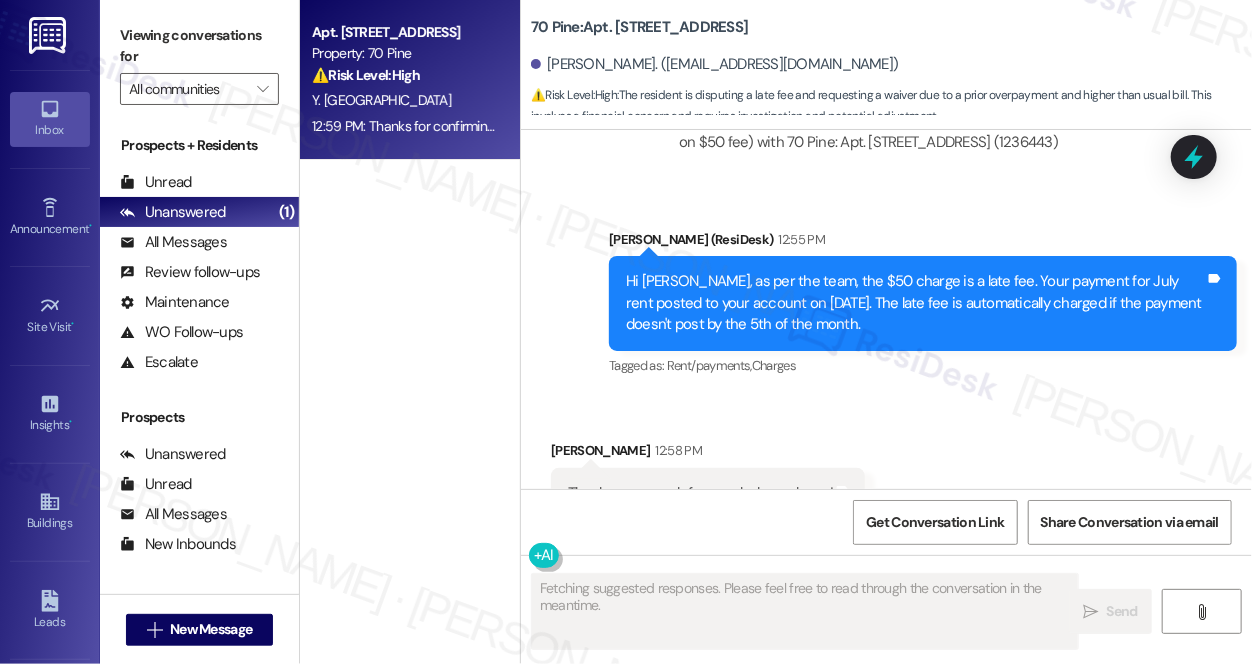click on "Hi [PERSON_NAME], as per the team, the $50 charge is a late fee. Your payment for July rent posted to your account on [DATE]. The late fee is automatically charged if the payment doesn't post by the 5th of the month." at bounding box center [915, 303] 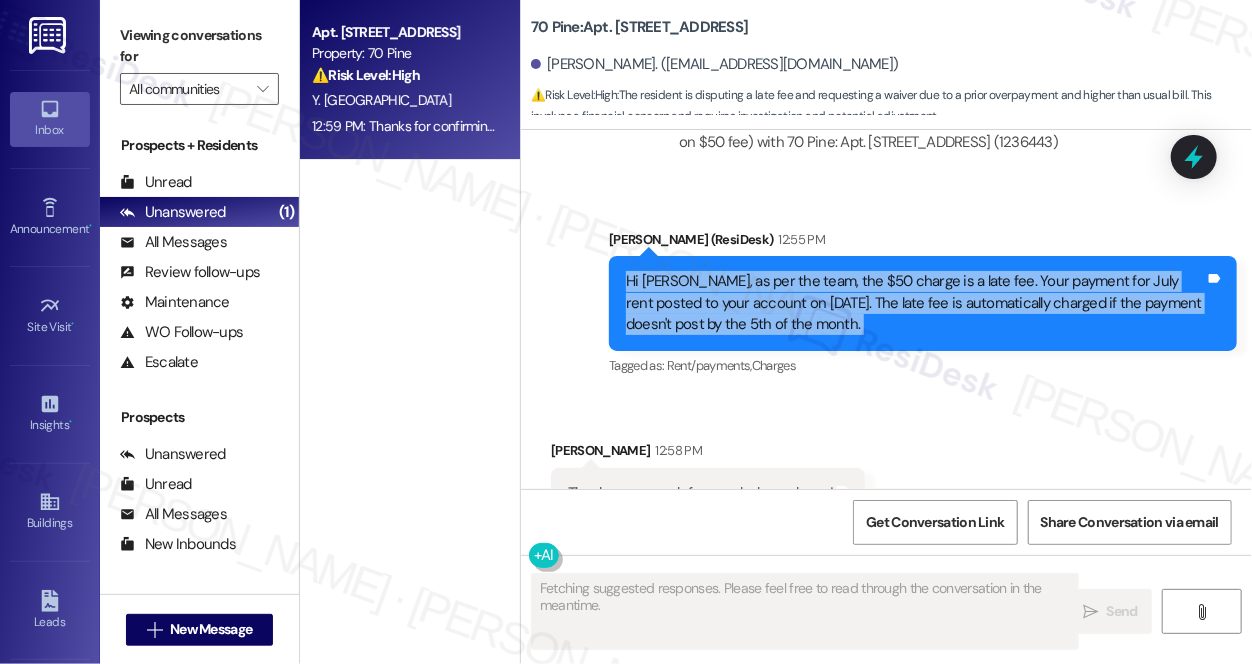 click on "Hi [PERSON_NAME], as per the team, the $50 charge is a late fee. Your payment for July rent posted to your account on [DATE]. The late fee is automatically charged if the payment doesn't post by the 5th of the month." at bounding box center (915, 303) 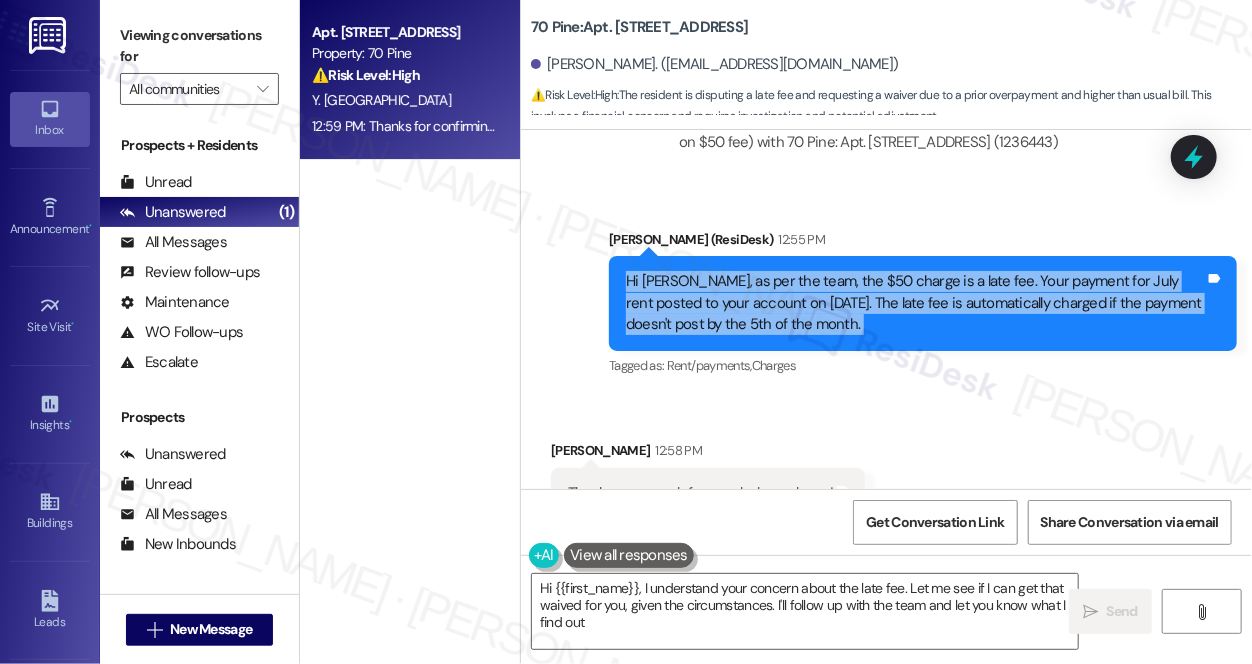 click on "Hi [PERSON_NAME], as per the team, the $50 charge is a late fee. Your payment for July rent posted to your account on [DATE]. The late fee is automatically charged if the payment doesn't post by the 5th of the month." at bounding box center [915, 303] 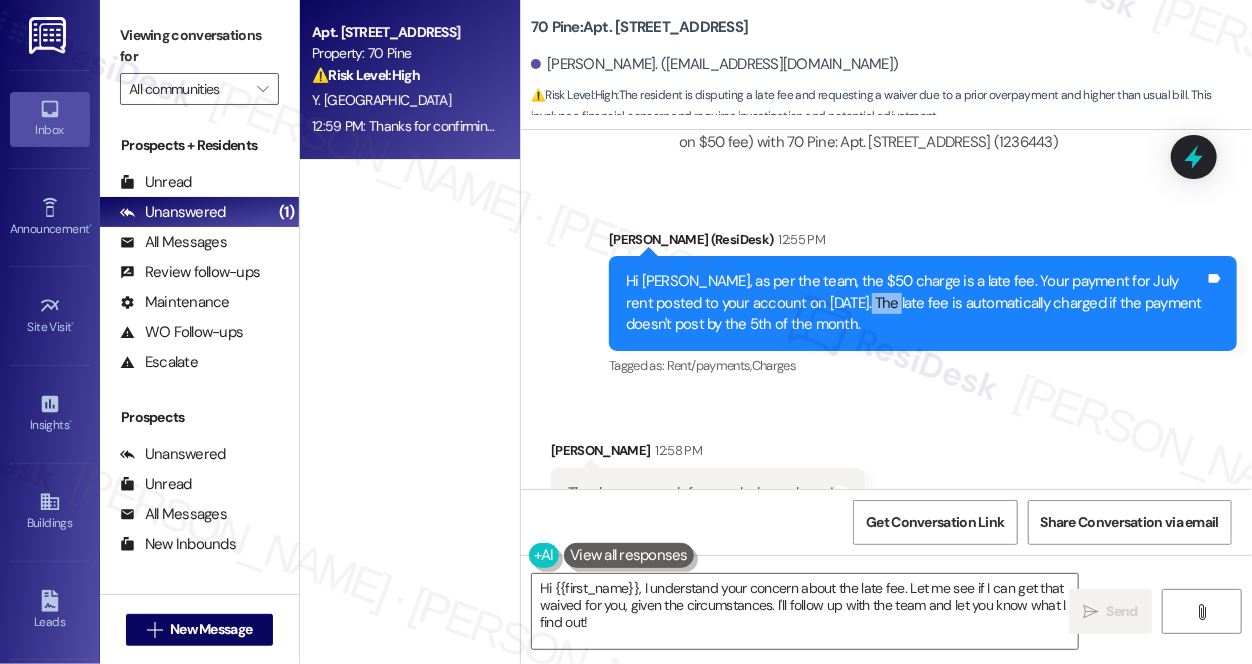 click on "Hi [PERSON_NAME], as per the team, the $50 charge is a late fee. Your payment for July rent posted to your account on [DATE]. The late fee is automatically charged if the payment doesn't post by the 5th of the month." at bounding box center [915, 303] 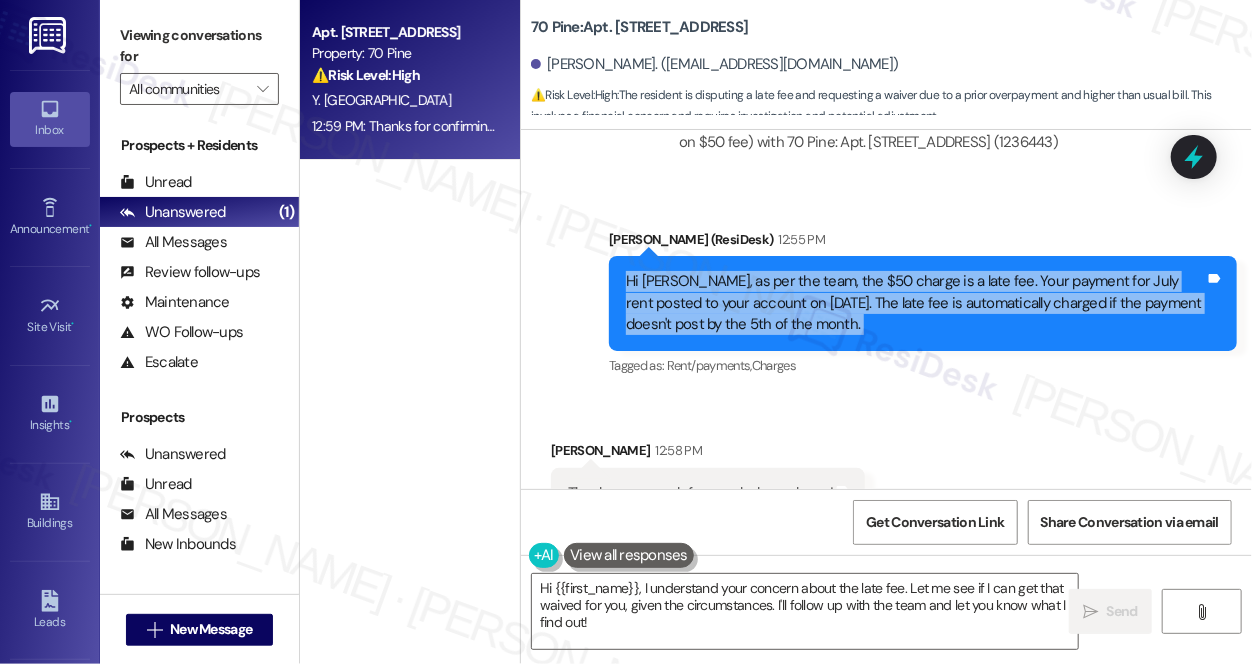 click on "Hi [PERSON_NAME], as per the team, the $50 charge is a late fee. Your payment for July rent posted to your account on [DATE]. The late fee is automatically charged if the payment doesn't post by the 5th of the month." at bounding box center [915, 303] 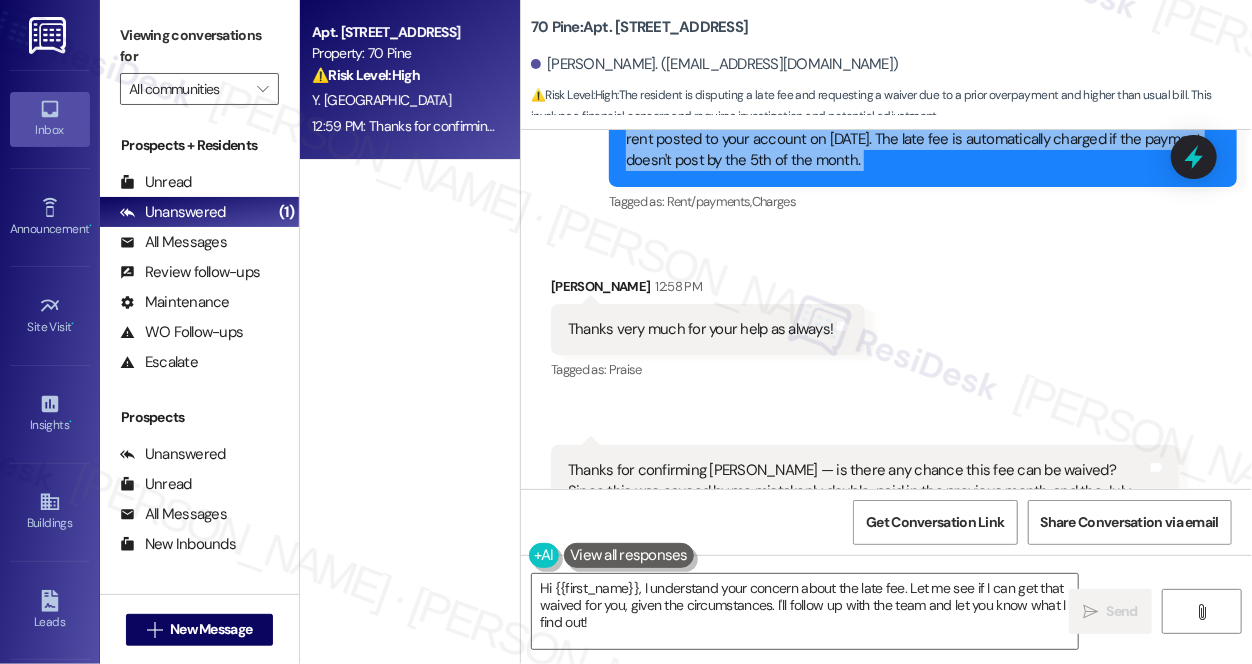 scroll, scrollTop: 7632, scrollLeft: 0, axis: vertical 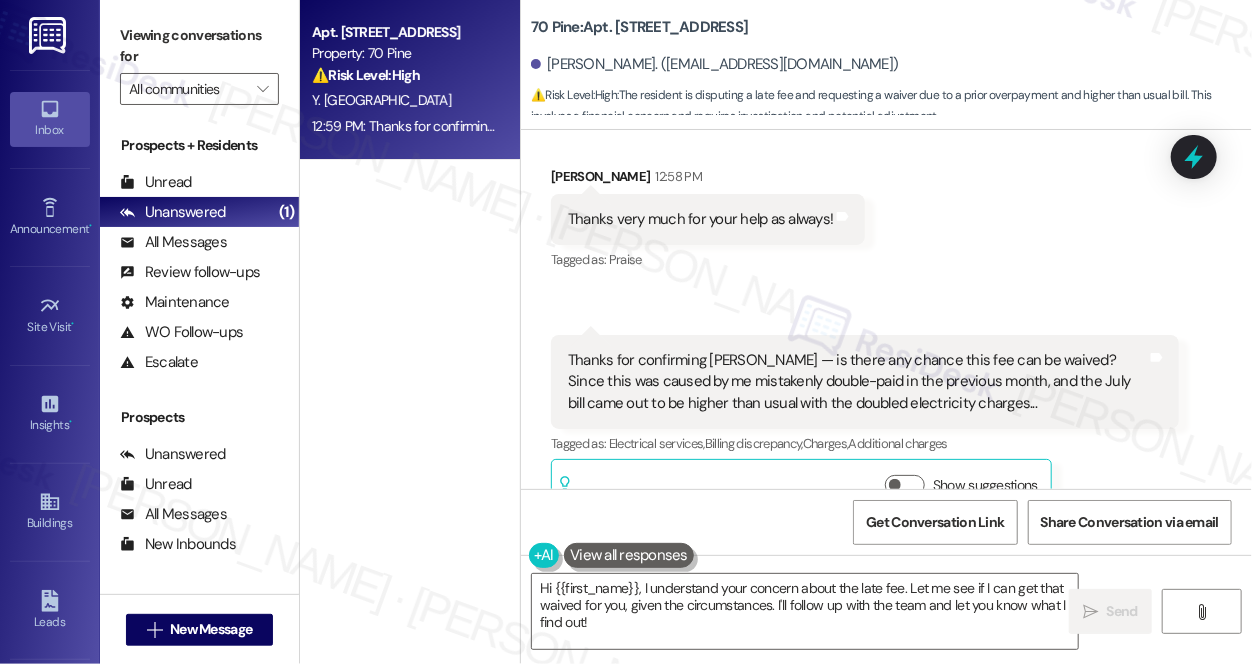 click on "Thanks for confirming [PERSON_NAME] — is there any chance this fee can be waived? Since this was caused by me mistakenly double-paid in the previous month, and the July bill came out to be higher than usual with the doubled electricity charges..." at bounding box center (857, 382) 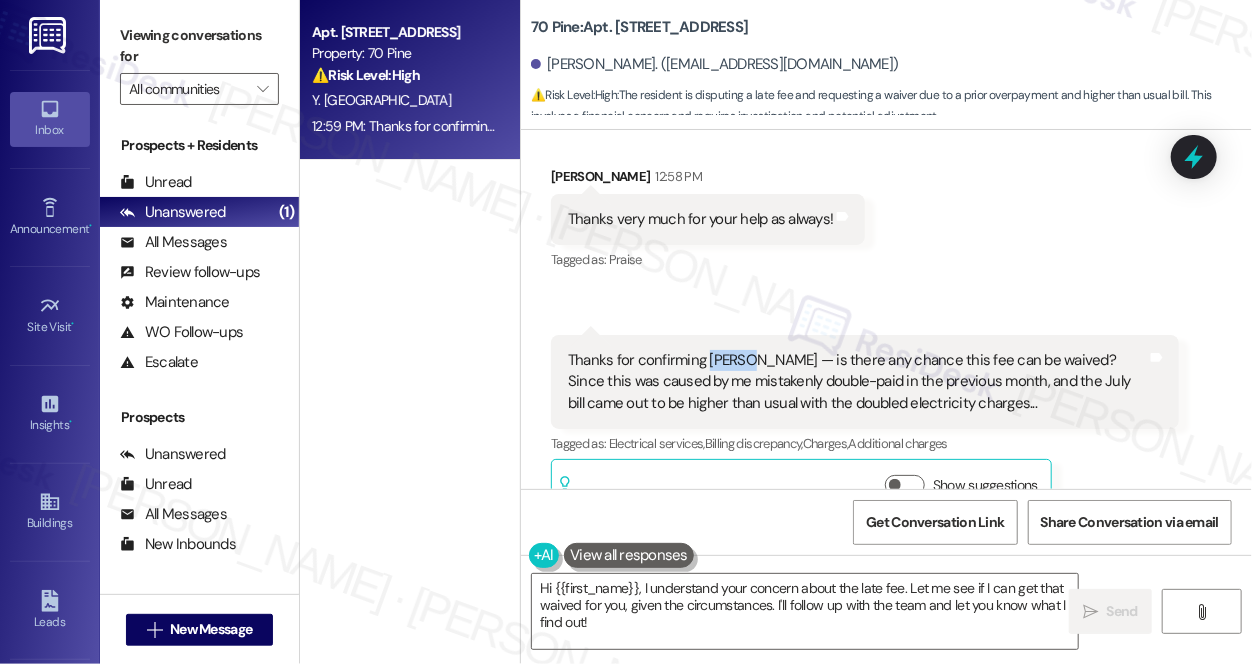 click on "Thanks for confirming [PERSON_NAME] — is there any chance this fee can be waived? Since this was caused by me mistakenly double-paid in the previous month, and the July bill came out to be higher than usual with the doubled electricity charges..." at bounding box center (857, 382) 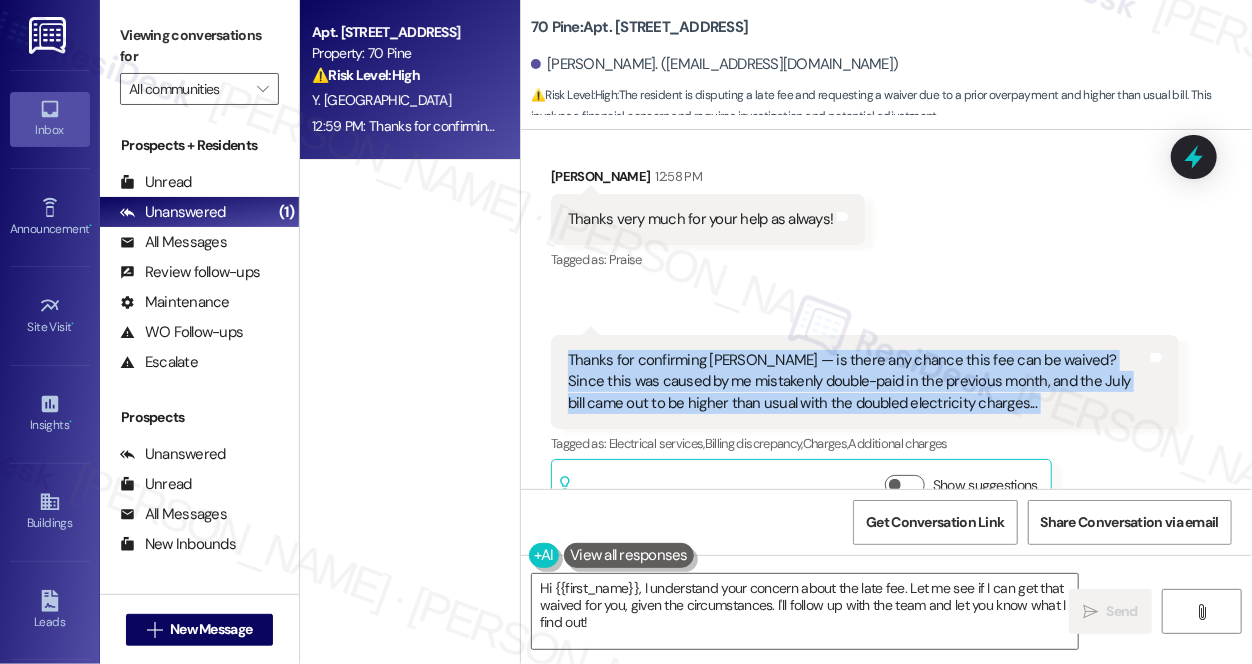 click on "Thanks for confirming [PERSON_NAME] — is there any chance this fee can be waived? Since this was caused by me mistakenly double-paid in the previous month, and the July bill came out to be higher than usual with the doubled electricity charges..." at bounding box center [857, 382] 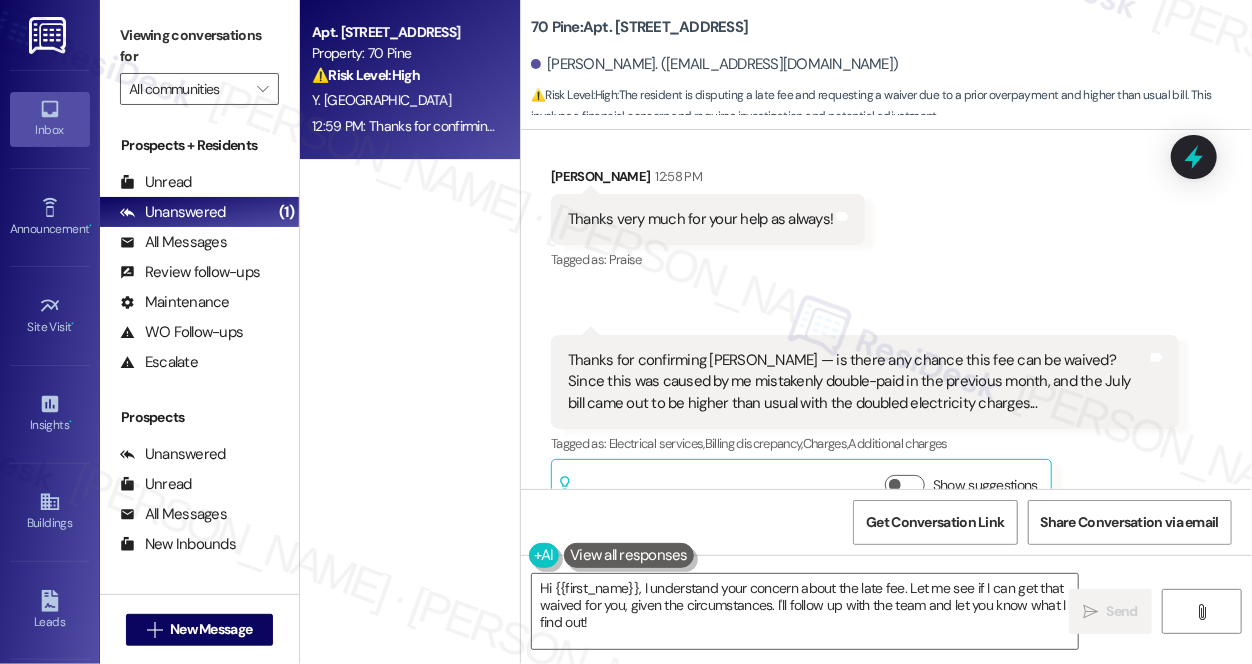 click on "Thanks for confirming [PERSON_NAME] — is there any chance this fee can be waived? Since this was caused by me mistakenly double-paid in the previous month, and the July bill came out to be higher than usual with the doubled electricity charges..." at bounding box center [857, 382] 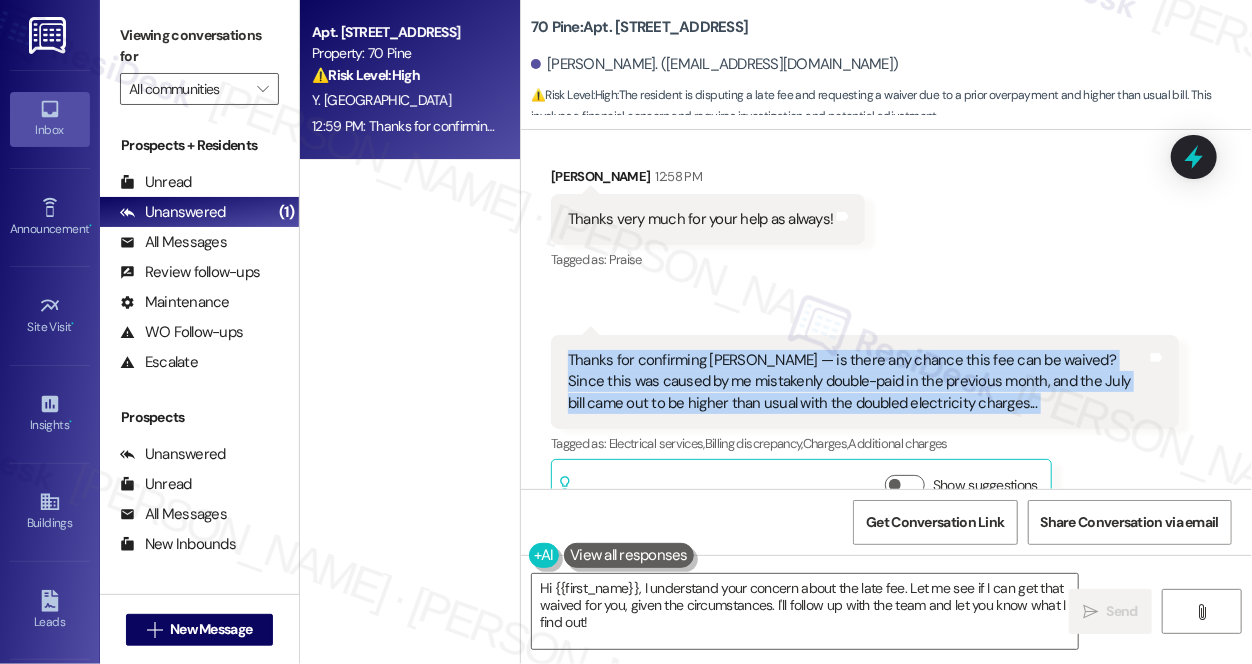 click on "Thanks for confirming [PERSON_NAME] — is there any chance this fee can be waived? Since this was caused by me mistakenly double-paid in the previous month, and the July bill came out to be higher than usual with the doubled electricity charges..." at bounding box center [857, 382] 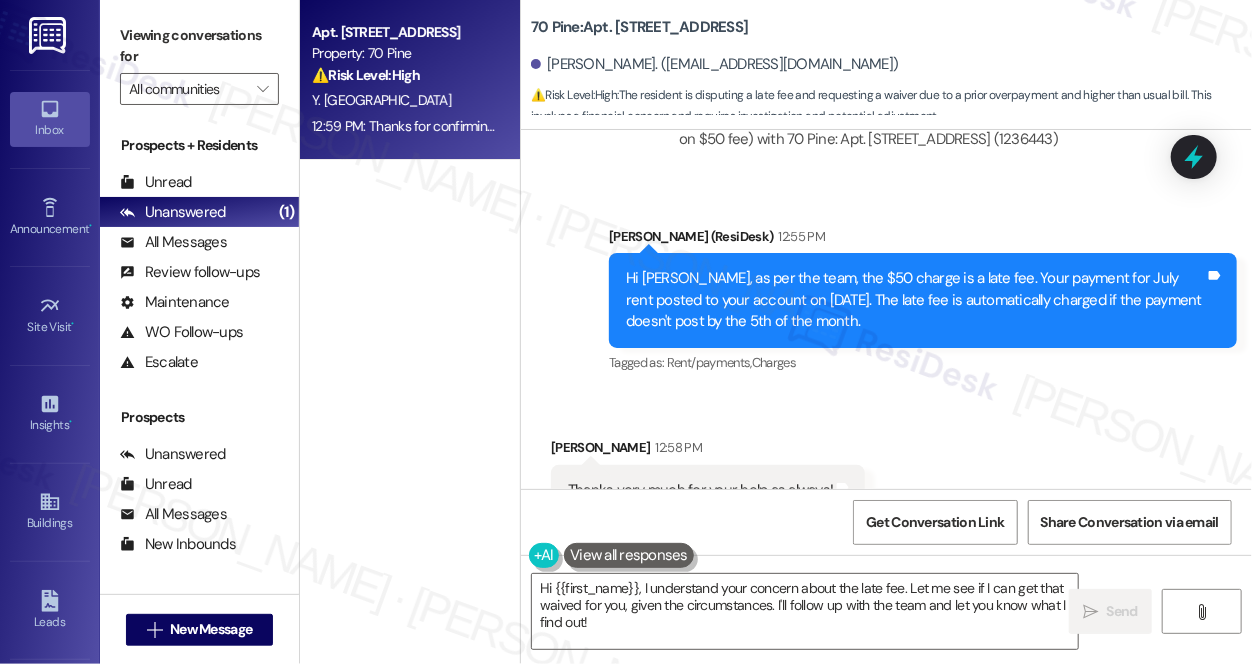 scroll, scrollTop: 7359, scrollLeft: 0, axis: vertical 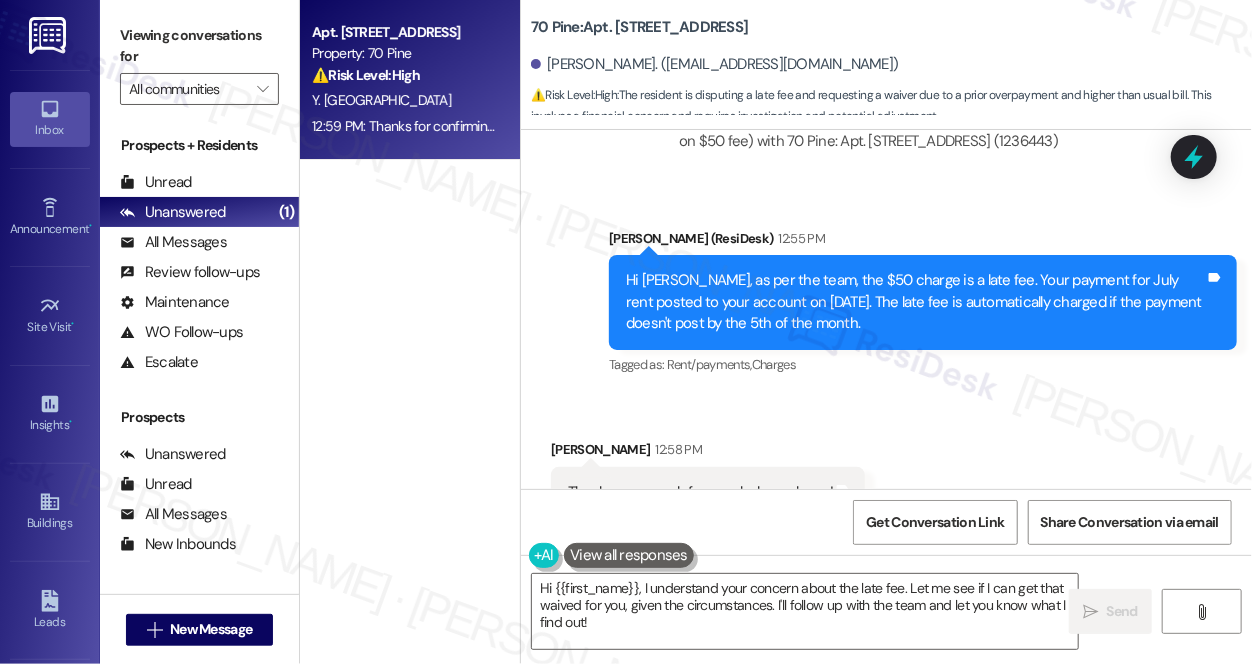 click on "Hi [PERSON_NAME], as per the team, the $50 charge is a late fee. Your payment for July rent posted to your account on [DATE]. The late fee is automatically charged if the payment doesn't post by the 5th of the month." at bounding box center (915, 302) 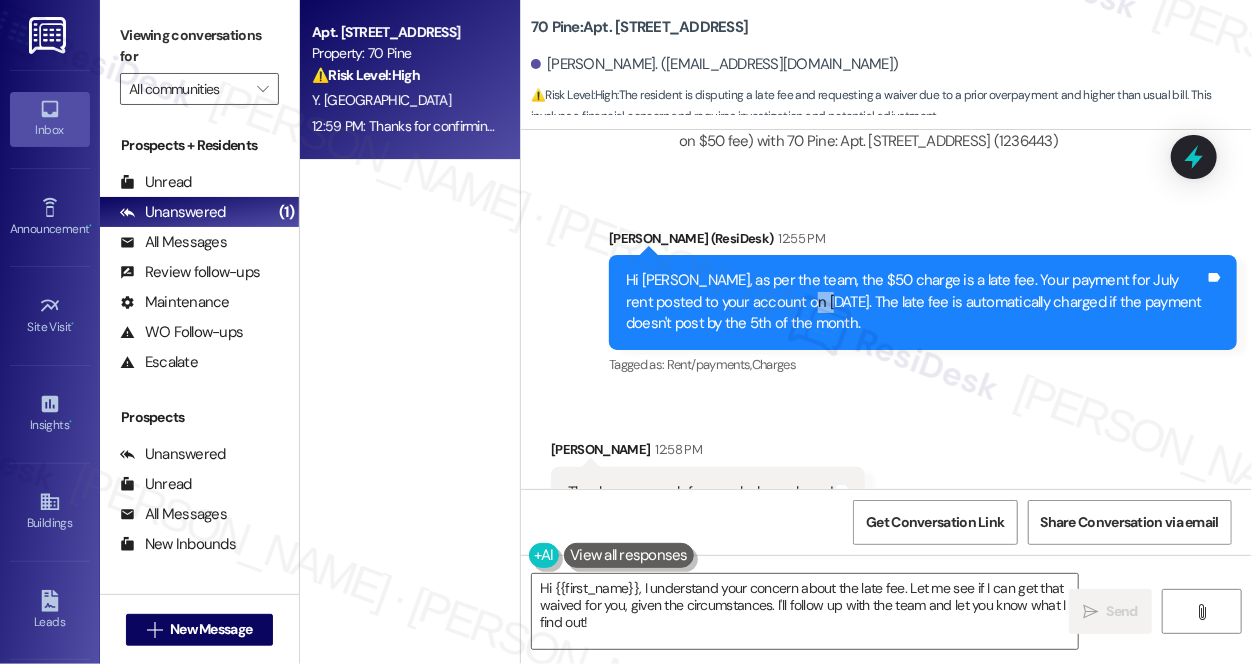 click on "Hi [PERSON_NAME], as per the team, the $50 charge is a late fee. Your payment for July rent posted to your account on [DATE]. The late fee is automatically charged if the payment doesn't post by the 5th of the month." at bounding box center (915, 302) 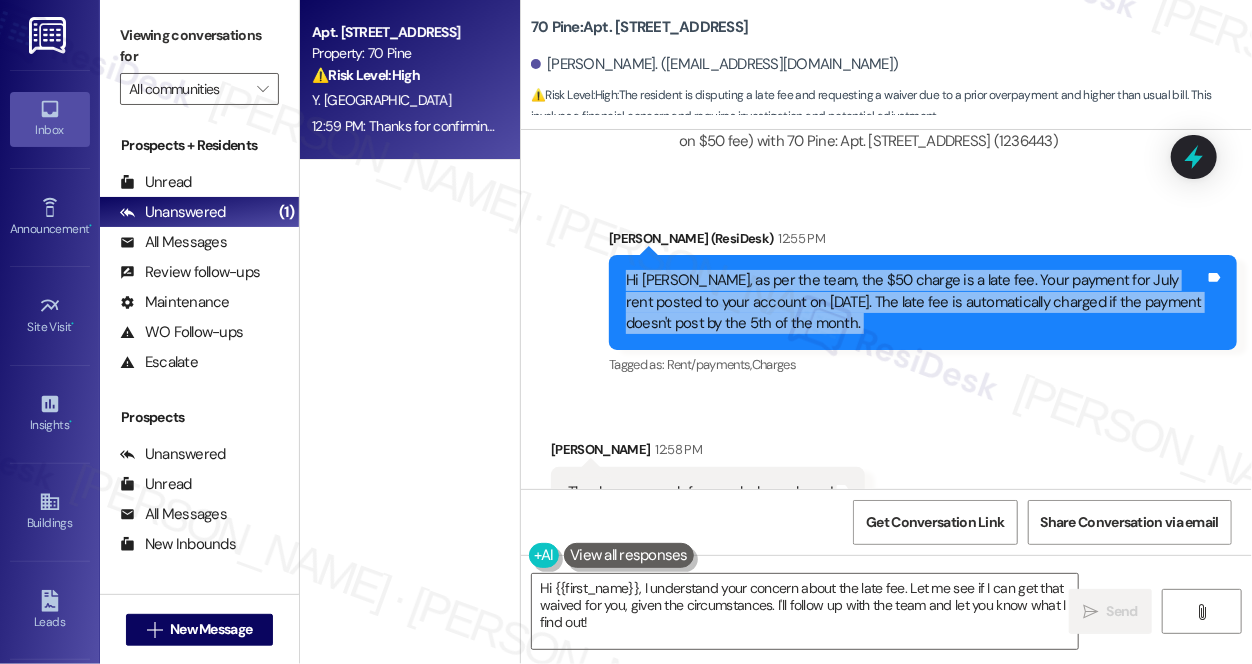 click on "Hi [PERSON_NAME], as per the team, the $50 charge is a late fee. Your payment for July rent posted to your account on [DATE]. The late fee is automatically charged if the payment doesn't post by the 5th of the month." at bounding box center [915, 302] 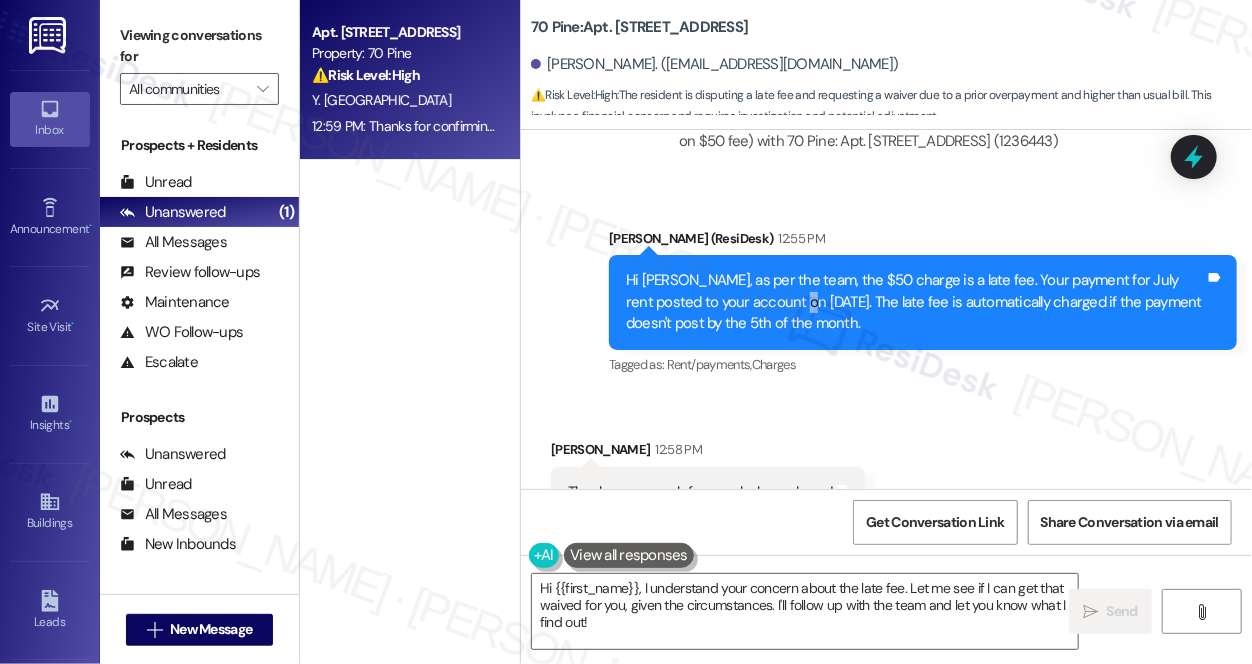 click on "Hi [PERSON_NAME], as per the team, the $50 charge is a late fee. Your payment for July rent posted to your account on [DATE]. The late fee is automatically charged if the payment doesn't post by the 5th of the month." at bounding box center (915, 302) 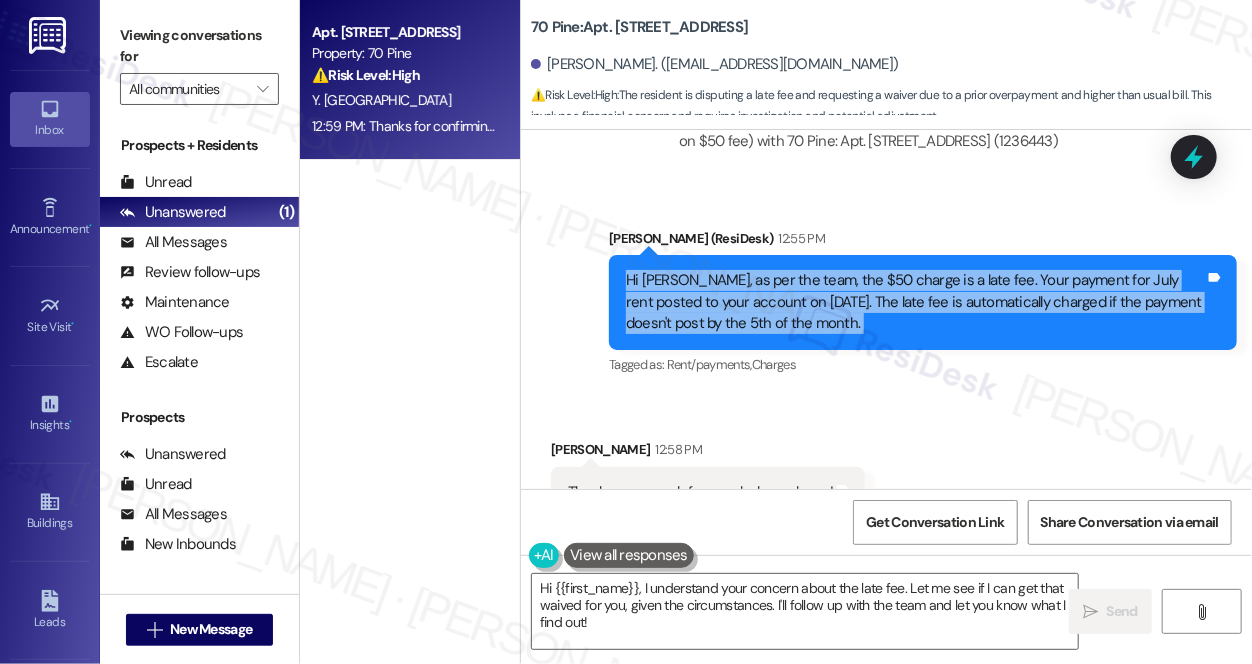 click on "Hi [PERSON_NAME], as per the team, the $50 charge is a late fee. Your payment for July rent posted to your account on [DATE]. The late fee is automatically charged if the payment doesn't post by the 5th of the month." at bounding box center [915, 302] 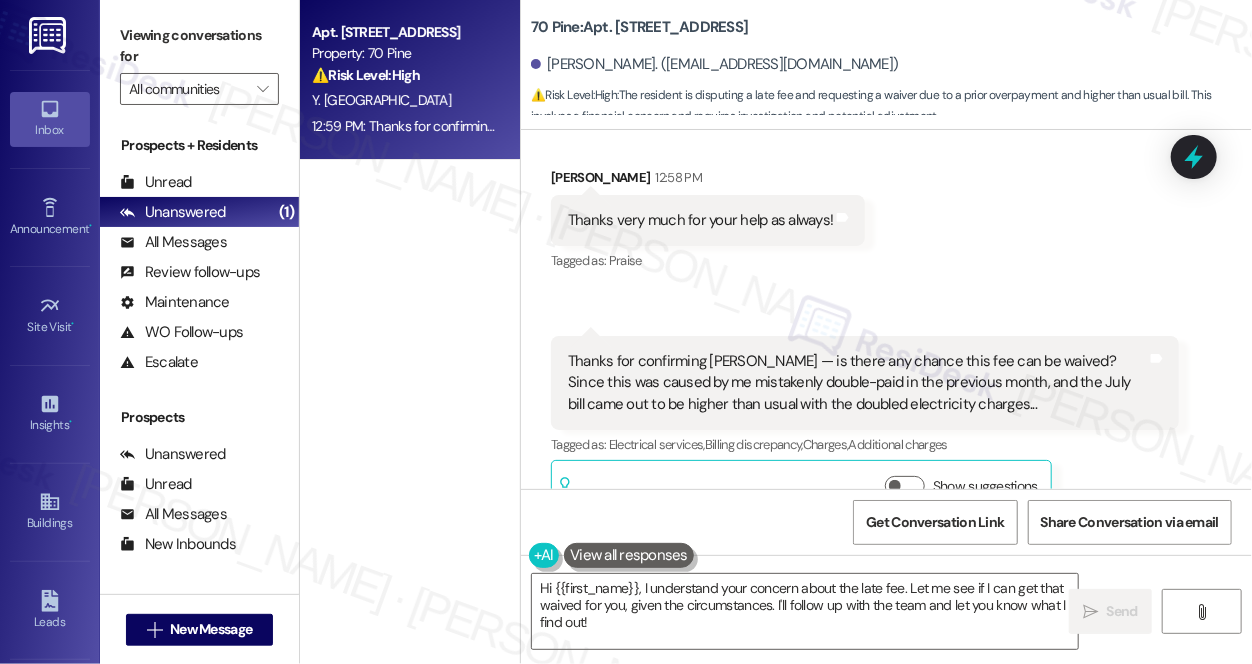 scroll, scrollTop: 7632, scrollLeft: 0, axis: vertical 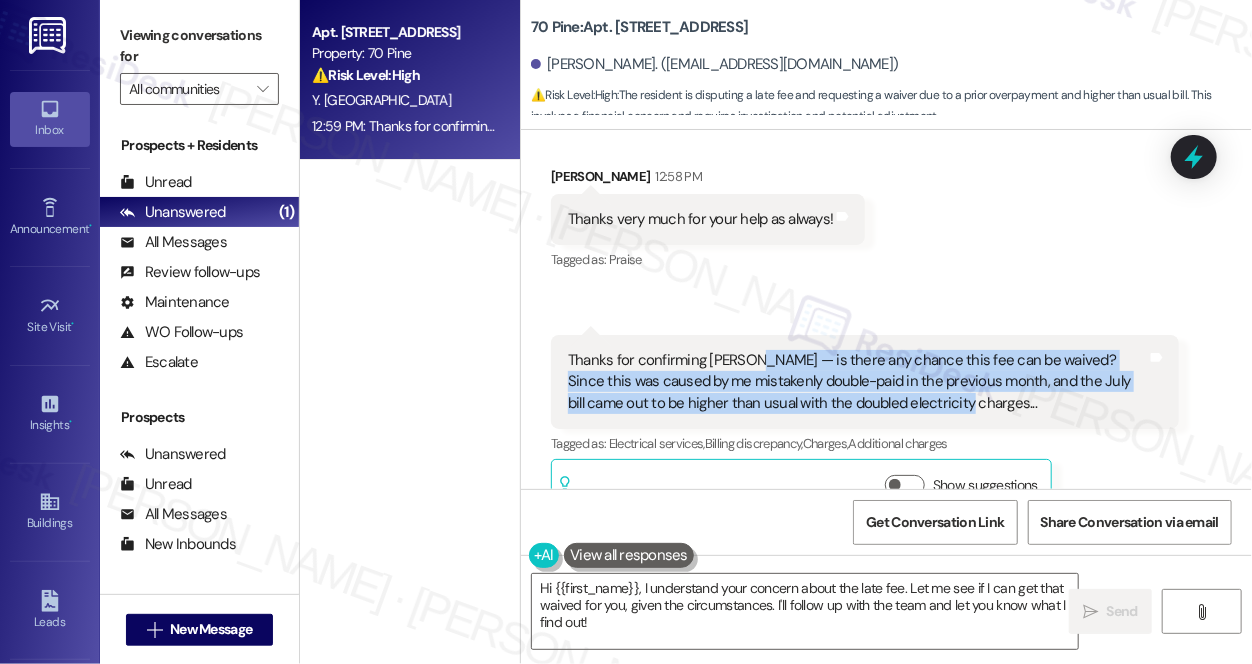 drag, startPoint x: 757, startPoint y: 315, endPoint x: 920, endPoint y: 358, distance: 168.57639 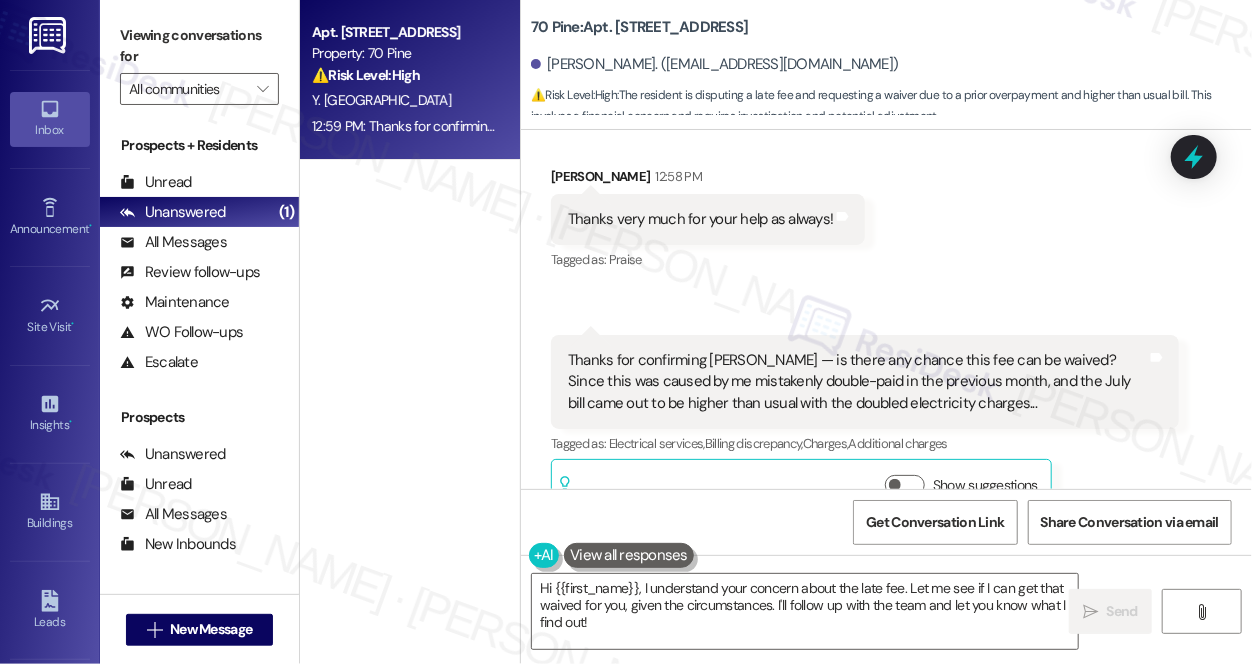 click on "Thanks for confirming [PERSON_NAME] — is there any chance this fee can be waived? Since this was caused by me mistakenly double-paid in the previous month, and the July bill came out to be higher than usual with the doubled electricity charges..." at bounding box center [857, 382] 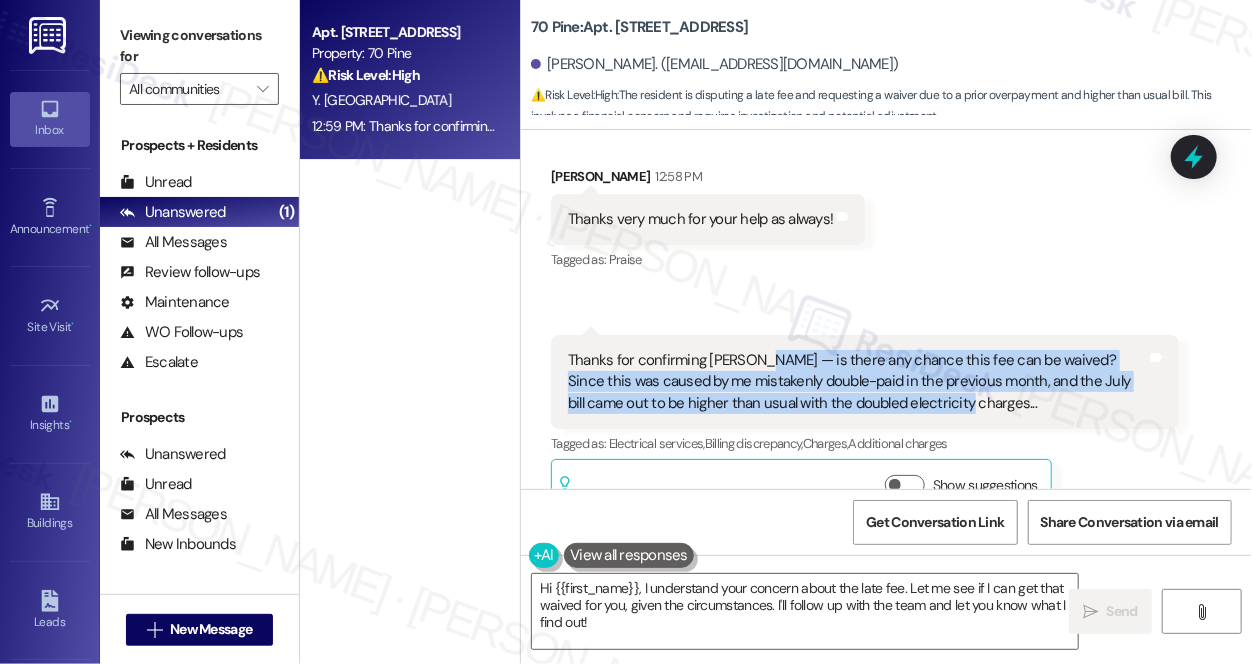 drag, startPoint x: 760, startPoint y: 315, endPoint x: 920, endPoint y: 360, distance: 166.2077 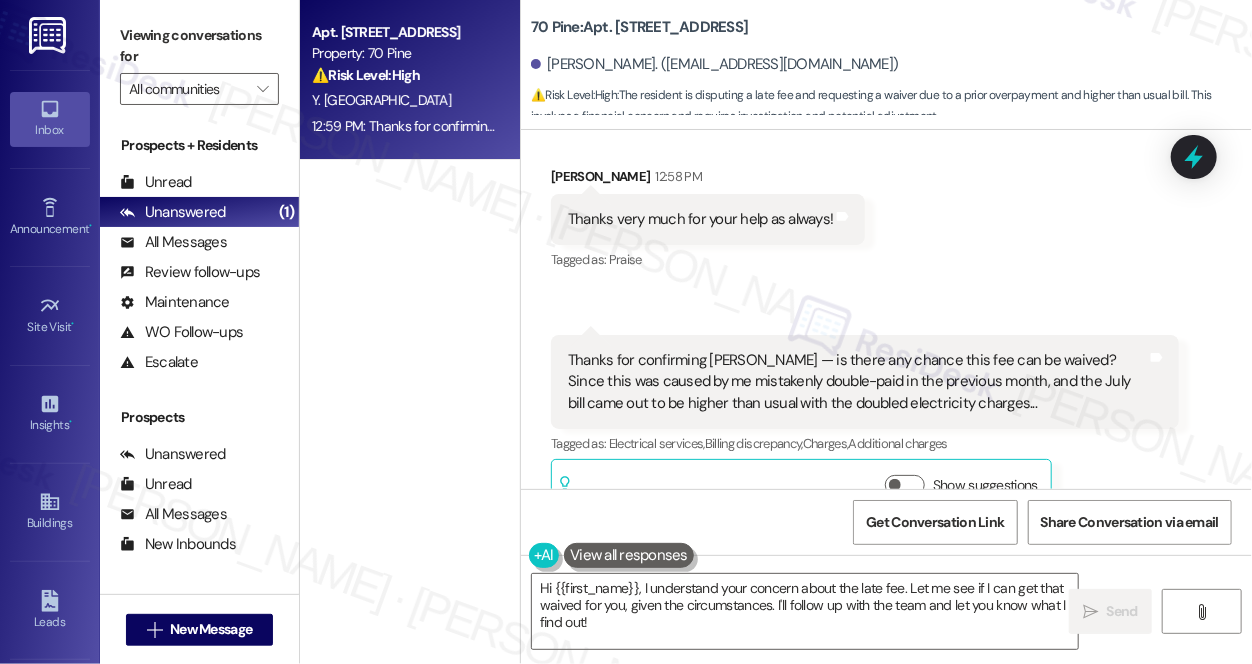 click on "Thanks very much for your help as always! Tags and notes" at bounding box center (708, 219) 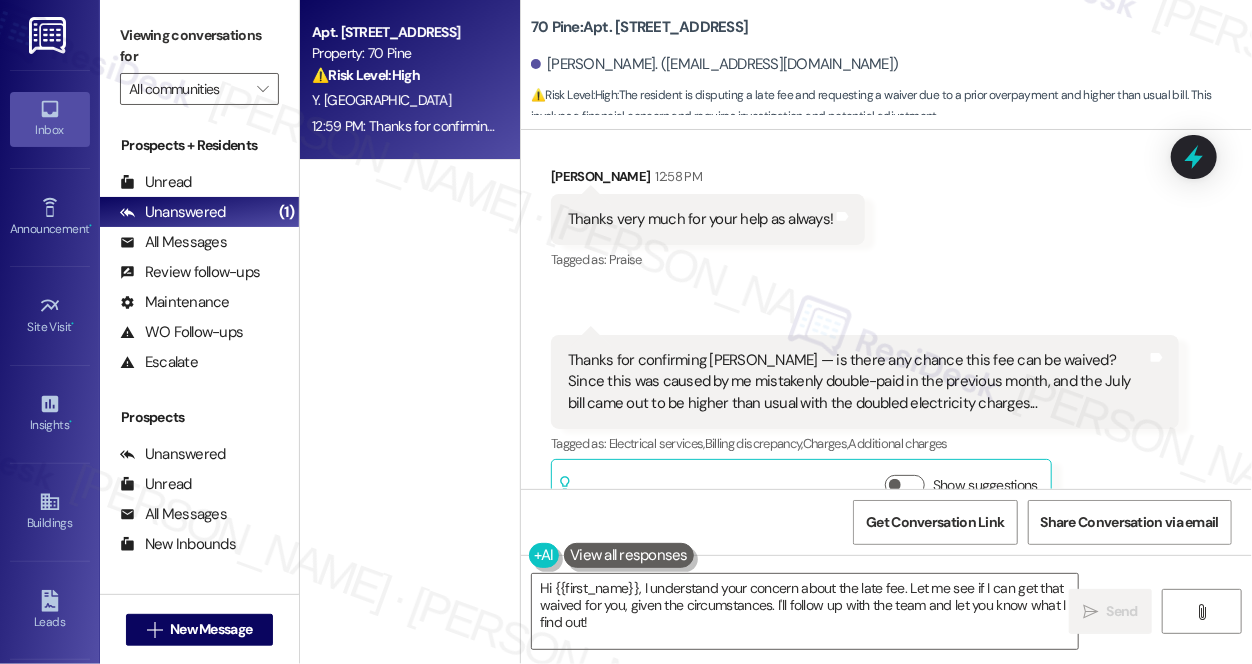 click on "Received [STREET_ADDRESS][PERSON_NAME]:58 PM Thanks very much for your help as always! Tags and notes Tagged as:   Praise Click to highlight conversations about Praise Received via SMS 12:59 PM [PERSON_NAME] 12:59 PM Thanks for confirming [PERSON_NAME] — is there any chance this fee can be waived? Since this was caused by me mistakenly double-paid in the previous month, and the July bill came out to be higher than usual with the doubled electricity charges... Tags and notes Tagged as:   Electrical services ,  Click to highlight conversations about Electrical services Billing discrepancy ,  Click to highlight conversations about Billing discrepancy Charges ,  Click to highlight conversations about Charges Additional charges Click to highlight conversations about Additional charges  Related guidelines Show suggestions" at bounding box center (886, 327) 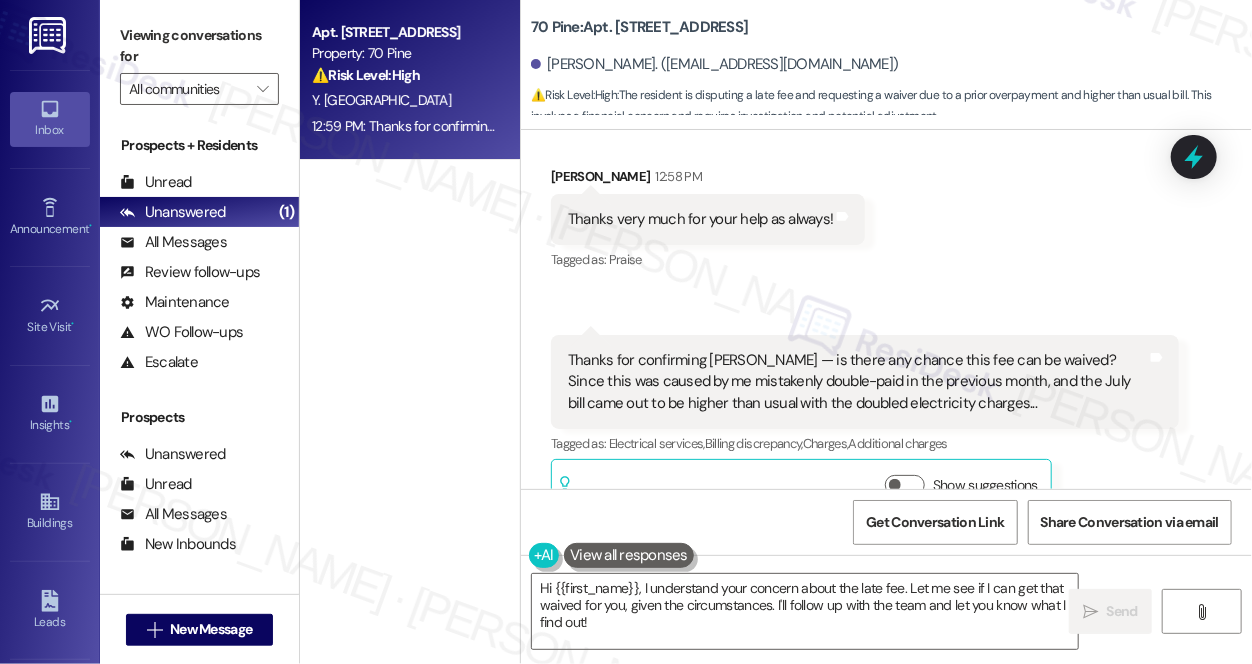 click on "Received [STREET_ADDRESS][PERSON_NAME]:58 PM Thanks very much for your help as always! Tags and notes Tagged as:   Praise Click to highlight conversations about Praise Received via SMS 12:59 PM [PERSON_NAME] 12:59 PM Thanks for confirming [PERSON_NAME] — is there any chance this fee can be waived? Since this was caused by me mistakenly double-paid in the previous month, and the July bill came out to be higher than usual with the doubled electricity charges... Tags and notes Tagged as:   Electrical services ,  Click to highlight conversations about Electrical services Billing discrepancy ,  Click to highlight conversations about Billing discrepancy Charges ,  Click to highlight conversations about Charges Additional charges Click to highlight conversations about Additional charges  Related guidelines Show suggestions" at bounding box center (886, 327) 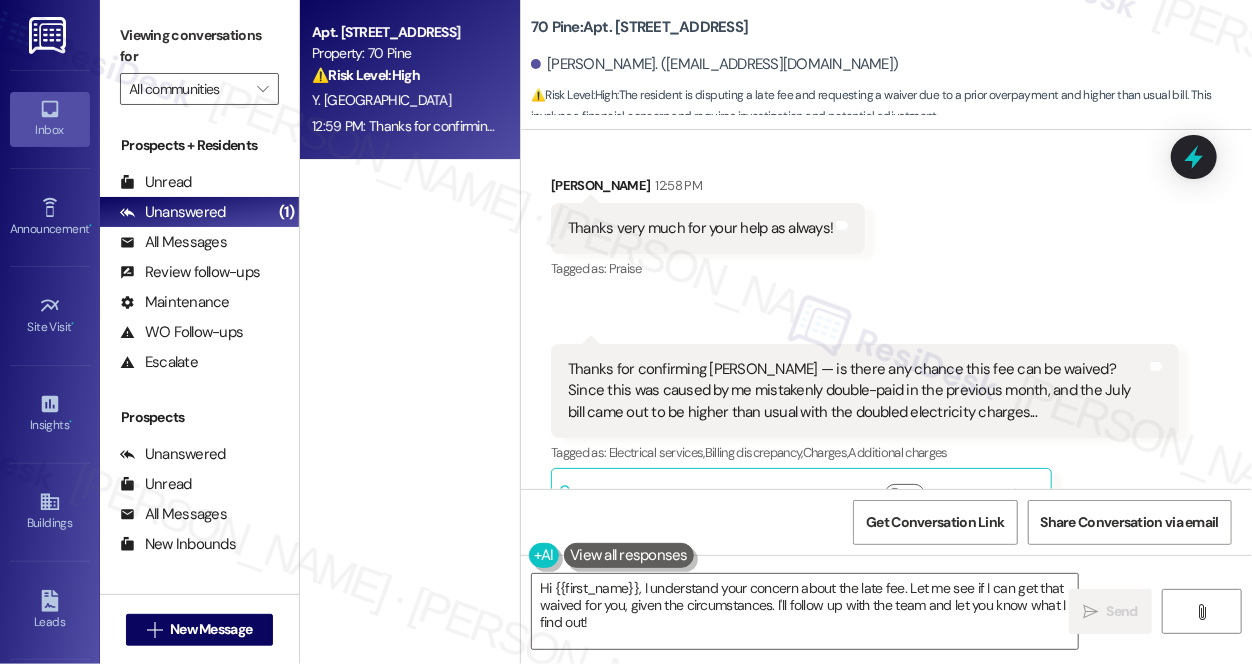scroll, scrollTop: 7632, scrollLeft: 0, axis: vertical 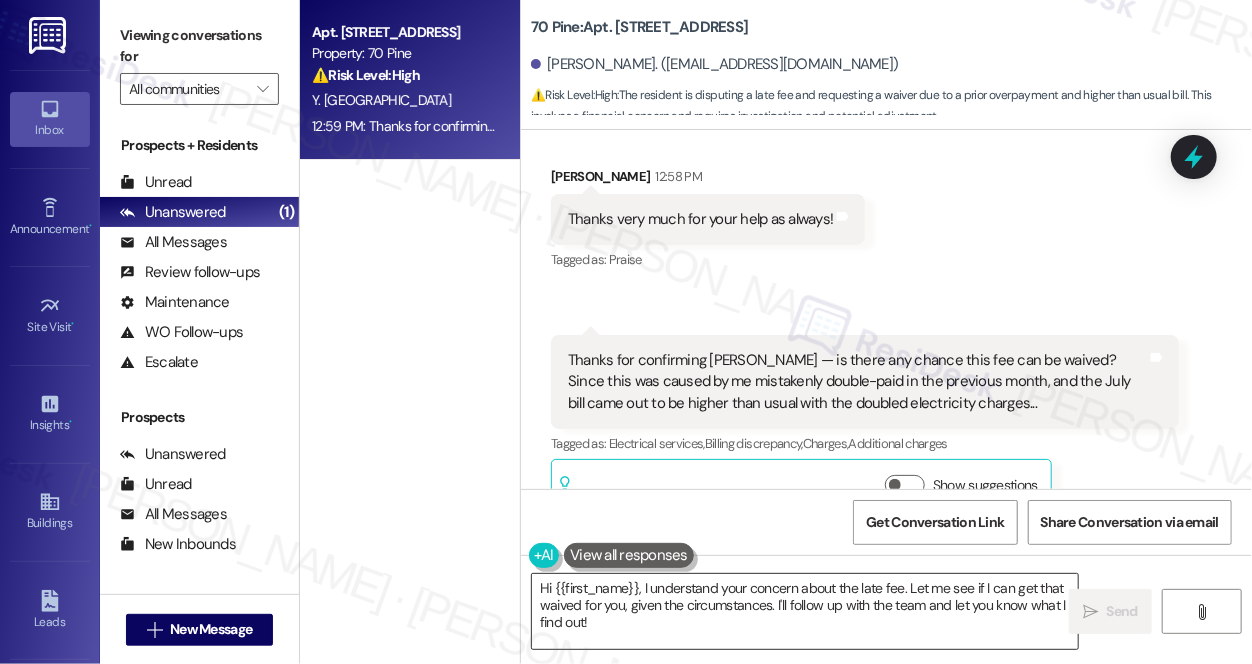 click on "Hi {{first_name}}, I understand your concern about the late fee. Let me see if I can get that waived for you, given the circumstances. I'll follow up with the team and let you know what I find out!" at bounding box center [805, 611] 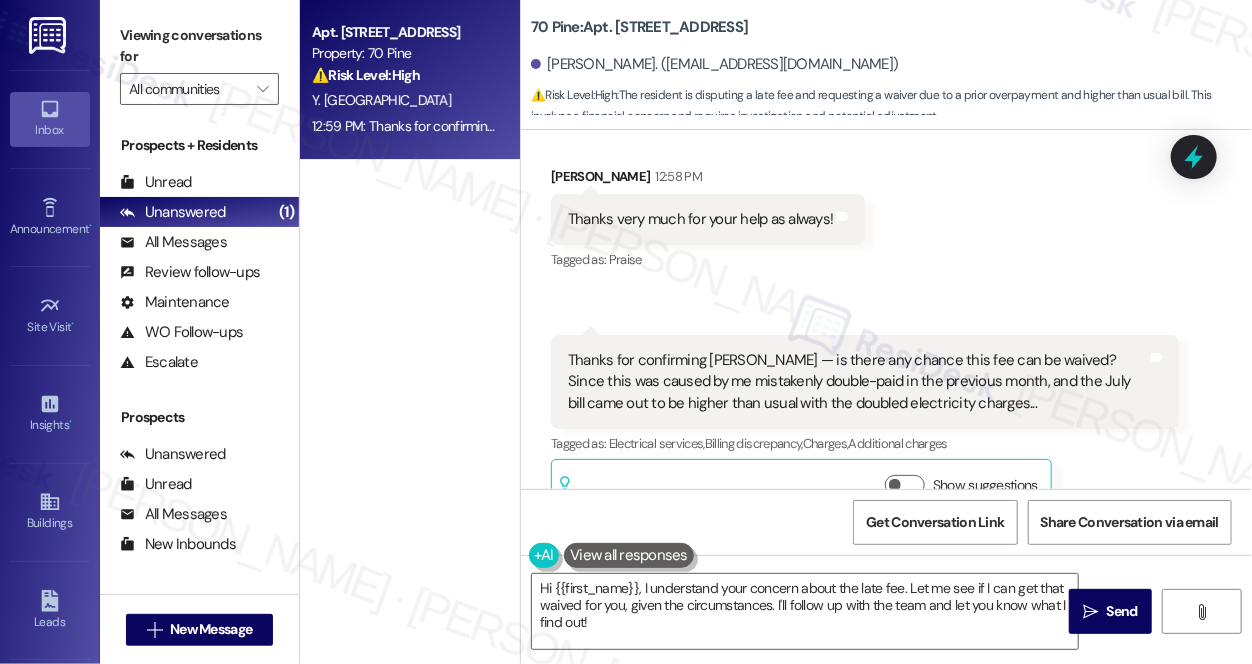drag, startPoint x: 1136, startPoint y: 197, endPoint x: 1021, endPoint y: 195, distance: 115.01739 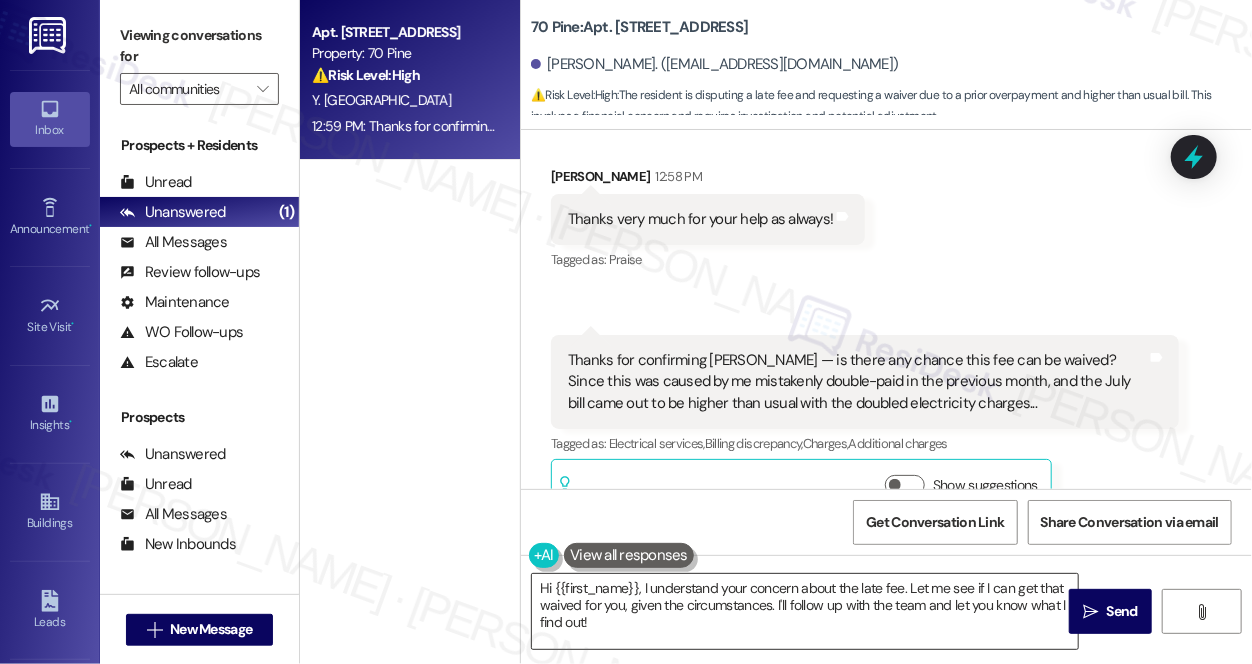 click on "Hi {{first_name}}, I understand your concern about the late fee. Let me see if I can get that waived for you, given the circumstances. I'll follow up with the team and let you know what I find out!" at bounding box center (805, 611) 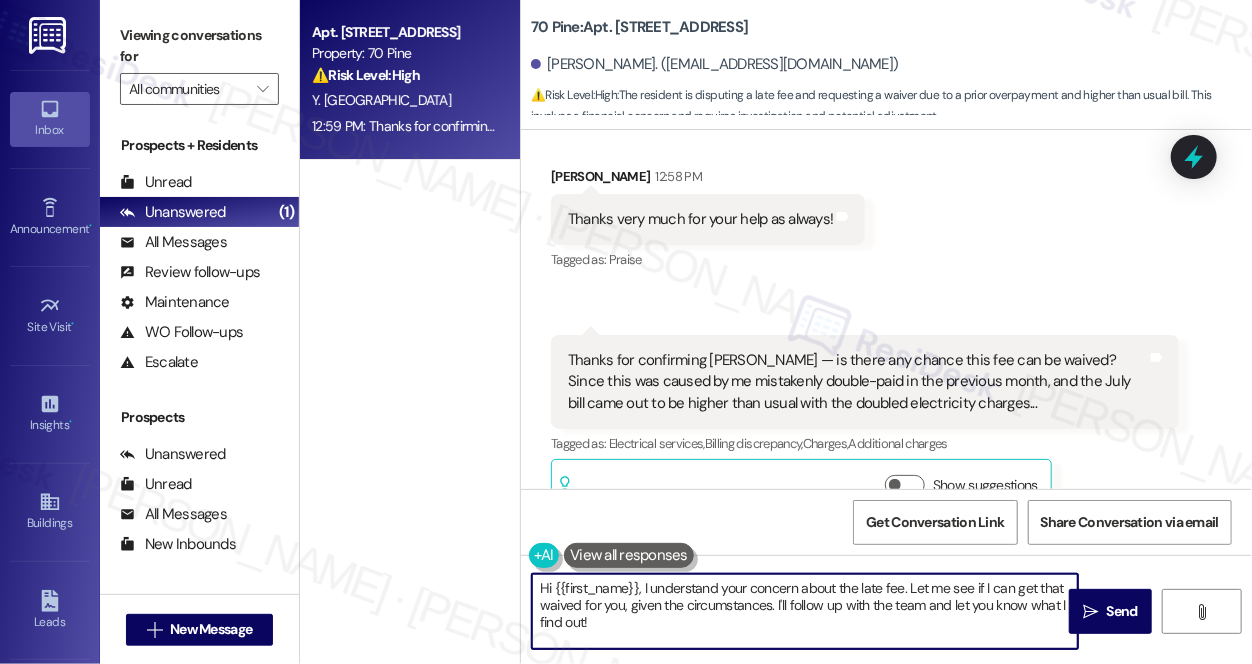 drag, startPoint x: 639, startPoint y: 626, endPoint x: 637, endPoint y: 608, distance: 18.110771 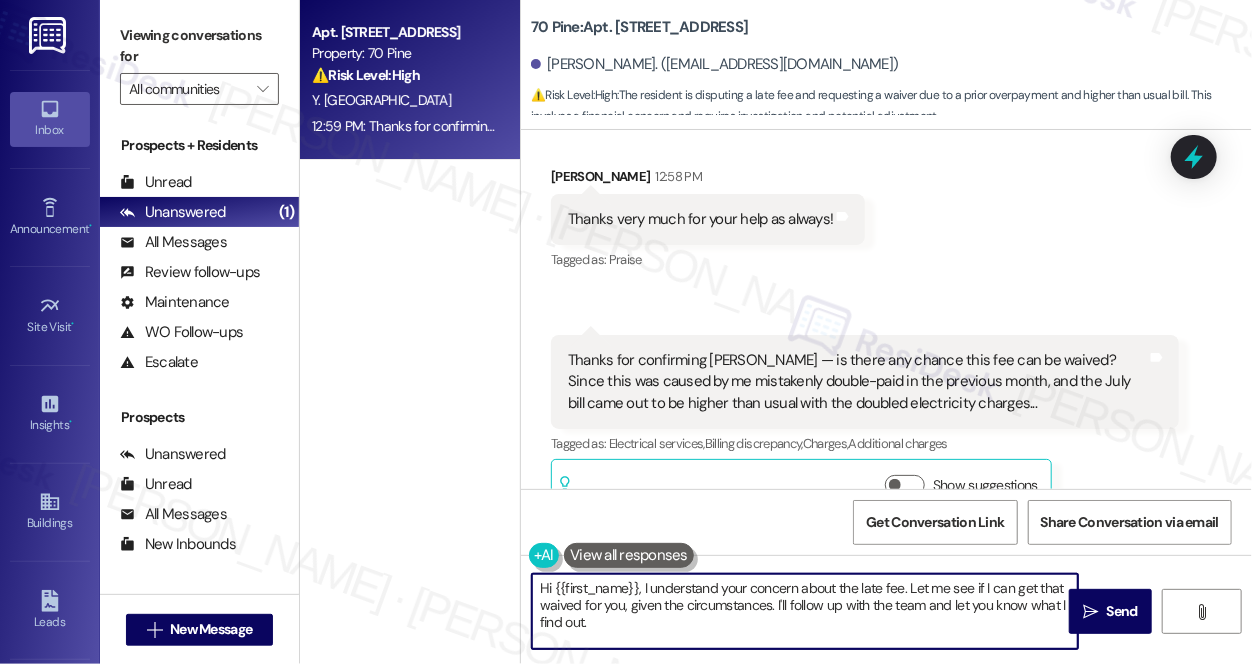 drag, startPoint x: 662, startPoint y: 640, endPoint x: 1029, endPoint y: 606, distance: 368.57156 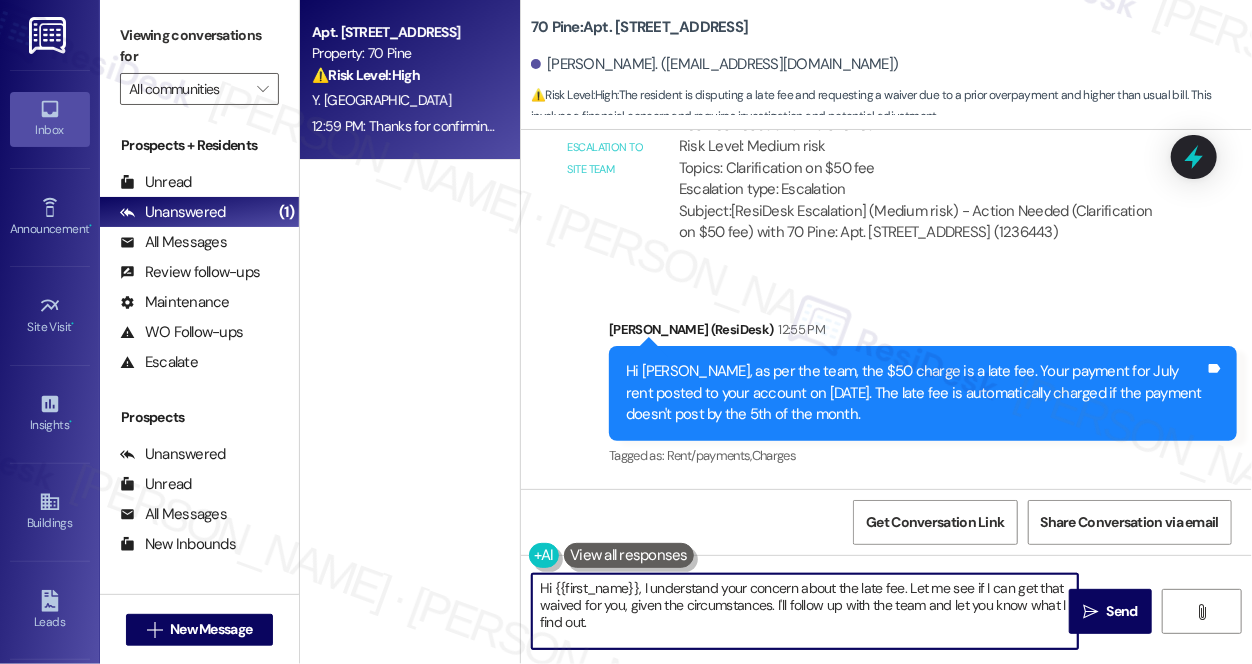 scroll, scrollTop: 7359, scrollLeft: 0, axis: vertical 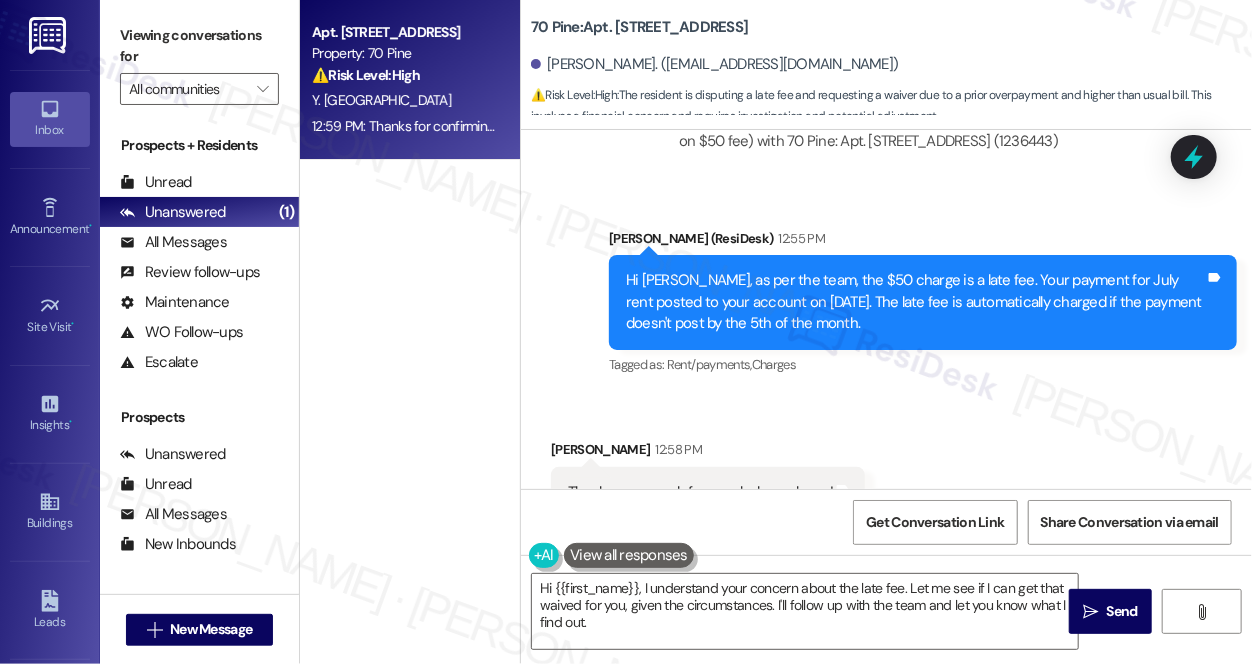 click on "Hi [PERSON_NAME], as per the team, the $50 charge is a late fee. Your payment for July rent posted to your account on [DATE]. The late fee is automatically charged if the payment doesn't post by the 5th of the month." at bounding box center (915, 302) 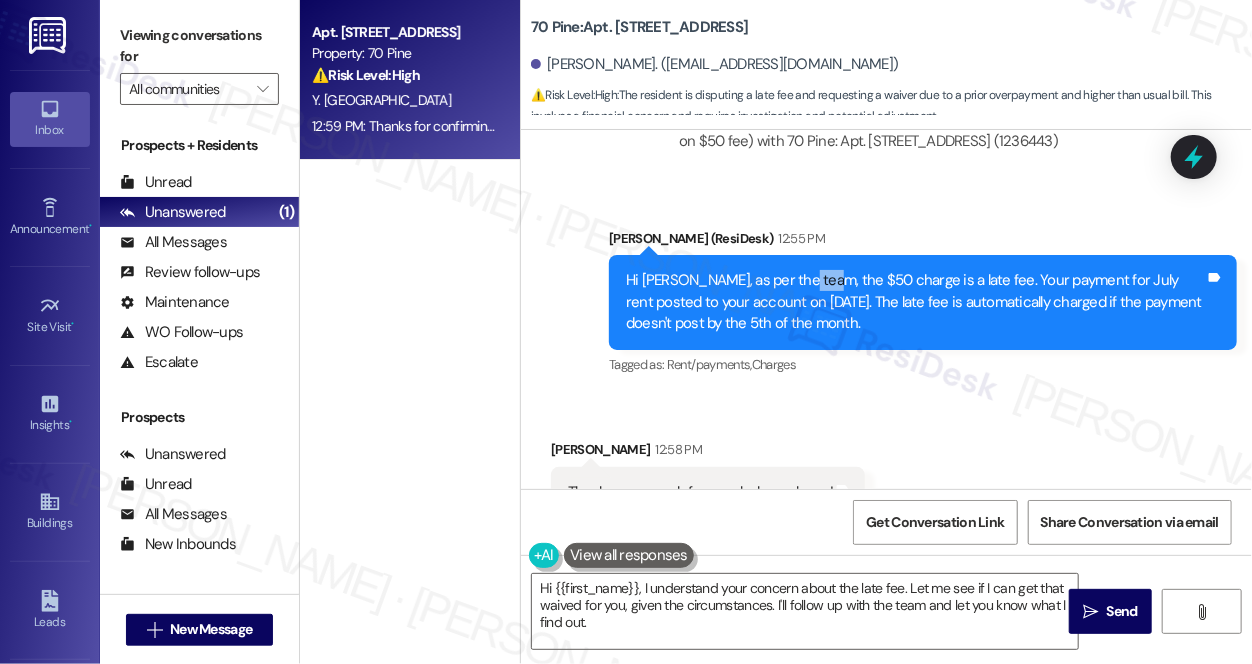 click on "Hi [PERSON_NAME], as per the team, the $50 charge is a late fee. Your payment for July rent posted to your account on [DATE]. The late fee is automatically charged if the payment doesn't post by the 5th of the month." at bounding box center (915, 302) 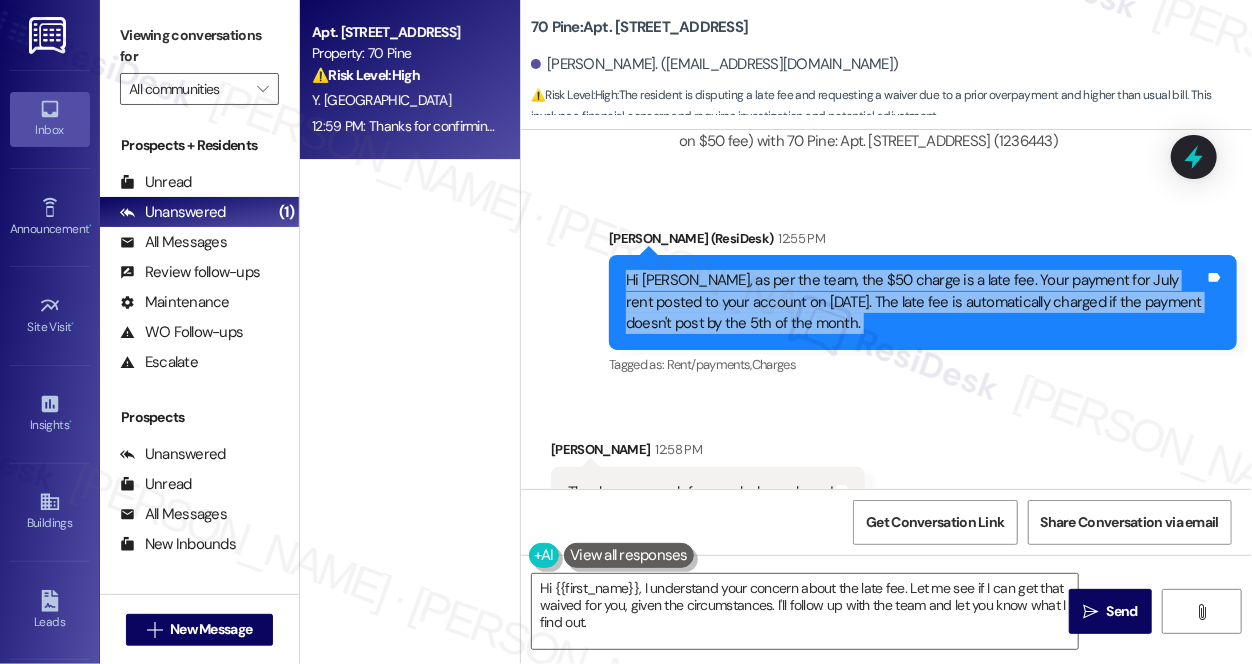 click on "Hi [PERSON_NAME], as per the team, the $50 charge is a late fee. Your payment for July rent posted to your account on [DATE]. The late fee is automatically charged if the payment doesn't post by the 5th of the month." at bounding box center [915, 302] 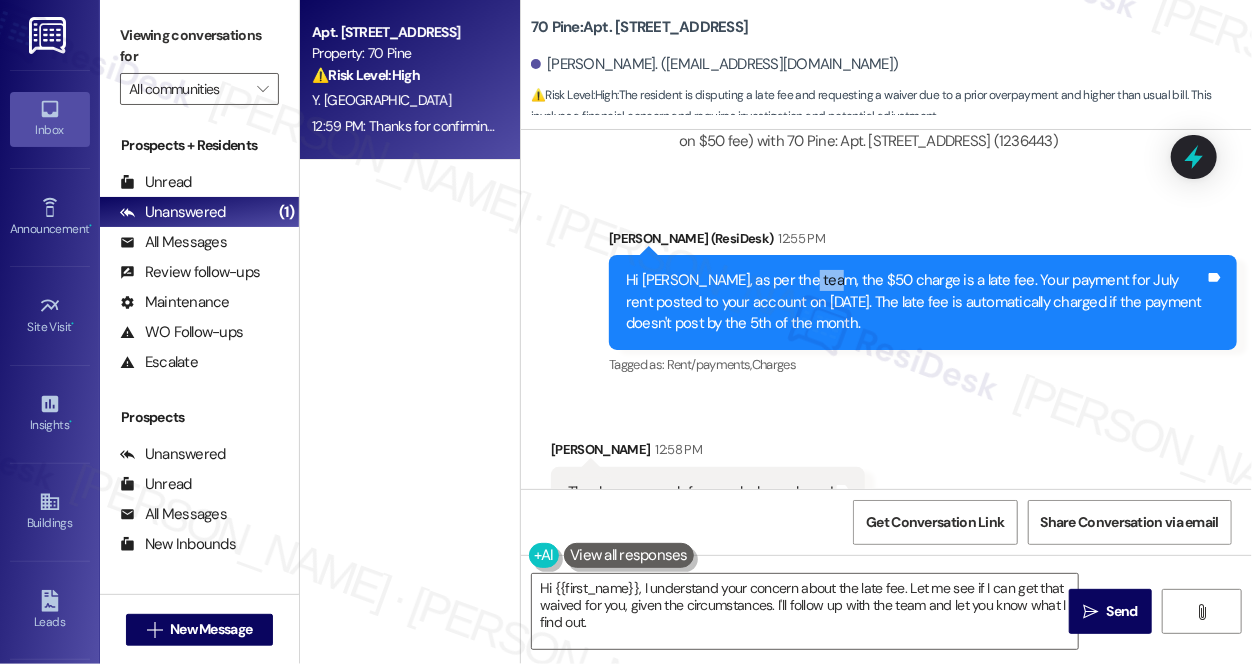 click on "Hi [PERSON_NAME], as per the team, the $50 charge is a late fee. Your payment for July rent posted to your account on [DATE]. The late fee is automatically charged if the payment doesn't post by the 5th of the month." at bounding box center (915, 302) 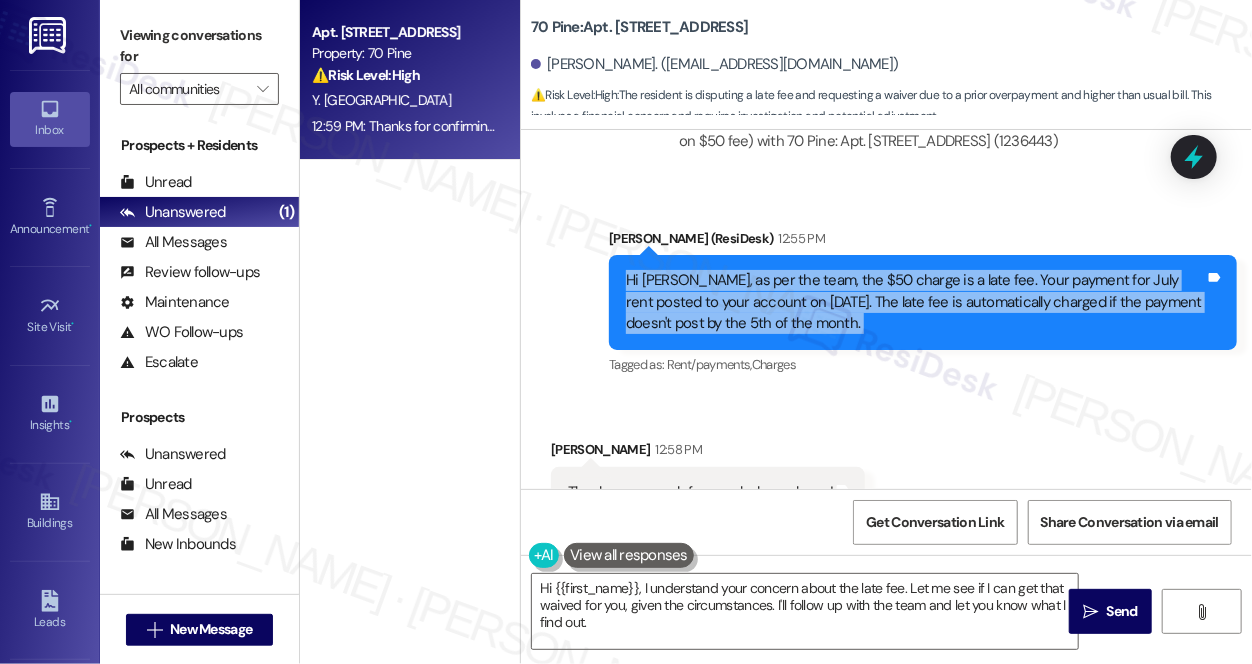 click on "Hi [PERSON_NAME], as per the team, the $50 charge is a late fee. Your payment for July rent posted to your account on [DATE]. The late fee is automatically charged if the payment doesn't post by the 5th of the month." at bounding box center [915, 302] 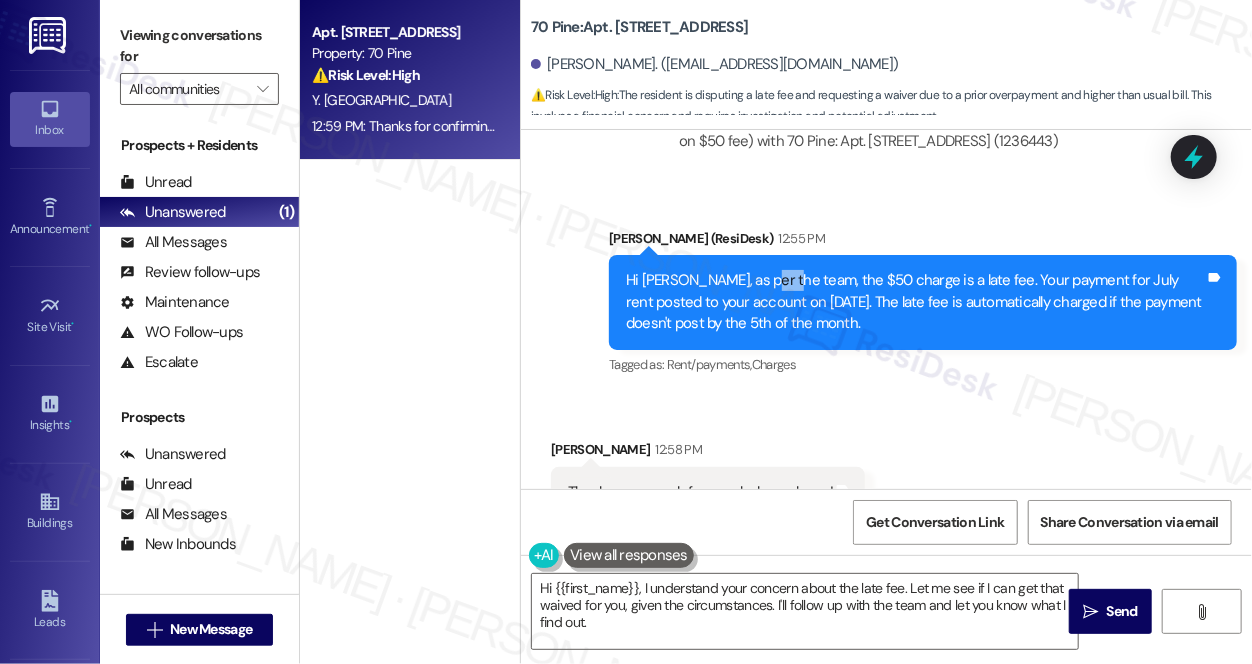 click on "Hi [PERSON_NAME], as per the team, the $50 charge is a late fee. Your payment for July rent posted to your account on [DATE]. The late fee is automatically charged if the payment doesn't post by the 5th of the month." at bounding box center (915, 302) 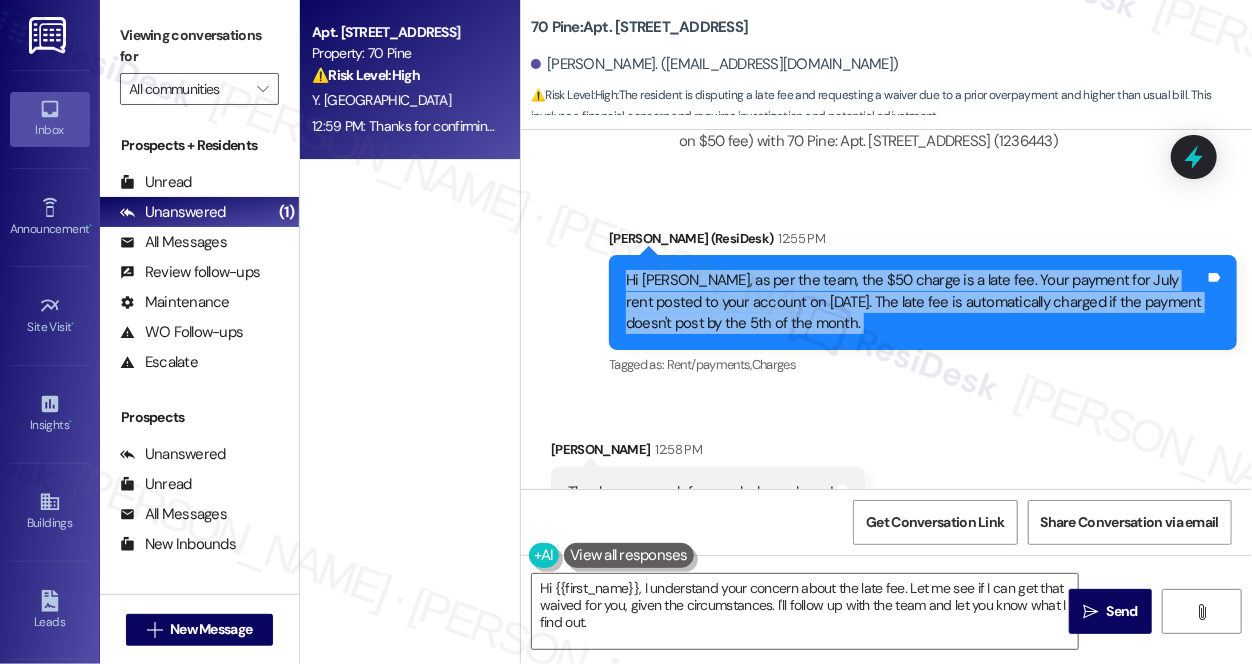 click on "Hi [PERSON_NAME], as per the team, the $50 charge is a late fee. Your payment for July rent posted to your account on [DATE]. The late fee is automatically charged if the payment doesn't post by the 5th of the month." at bounding box center [915, 302] 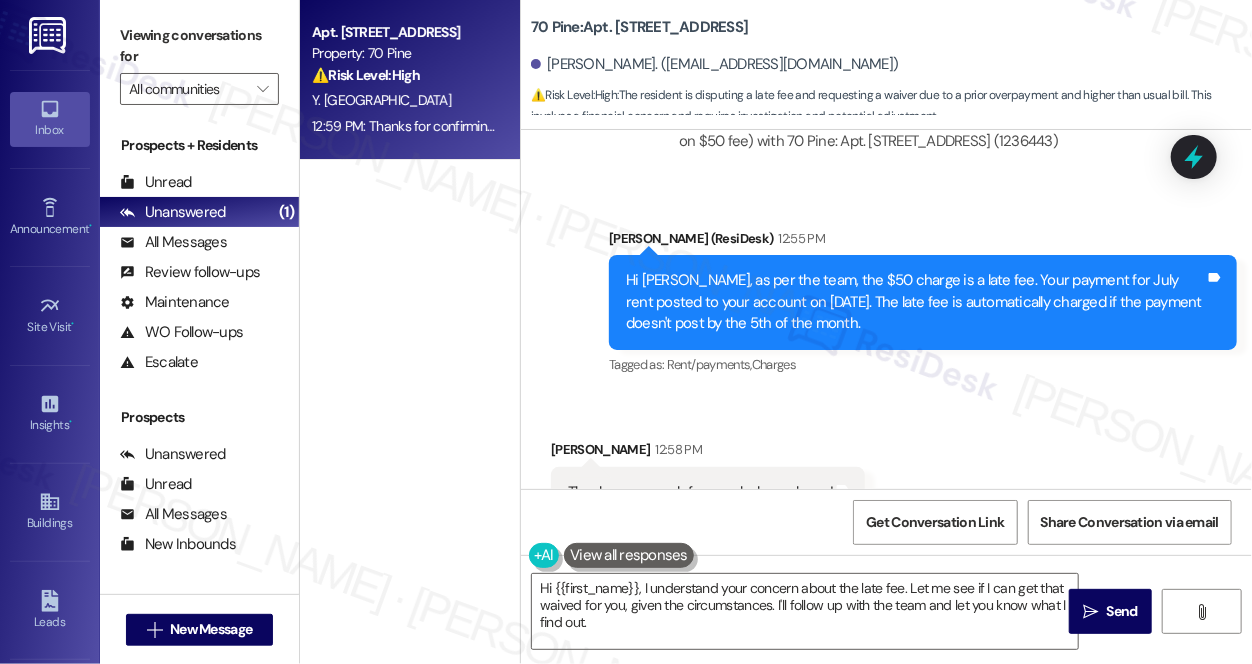 click on "Sent via SMS [PERSON_NAME]   (ResiDesk) 12:55 PM Hi [PERSON_NAME], as per the team, the $50 charge is a late fee. Your payment for July rent posted to your account on [DATE]. The late fee is automatically charged if the payment doesn't post by the 5th of the month. Tags and notes Tagged as:   Rent/payments ,  Click to highlight conversations about Rent/payments Charges Click to highlight conversations about Charges" at bounding box center (923, 304) 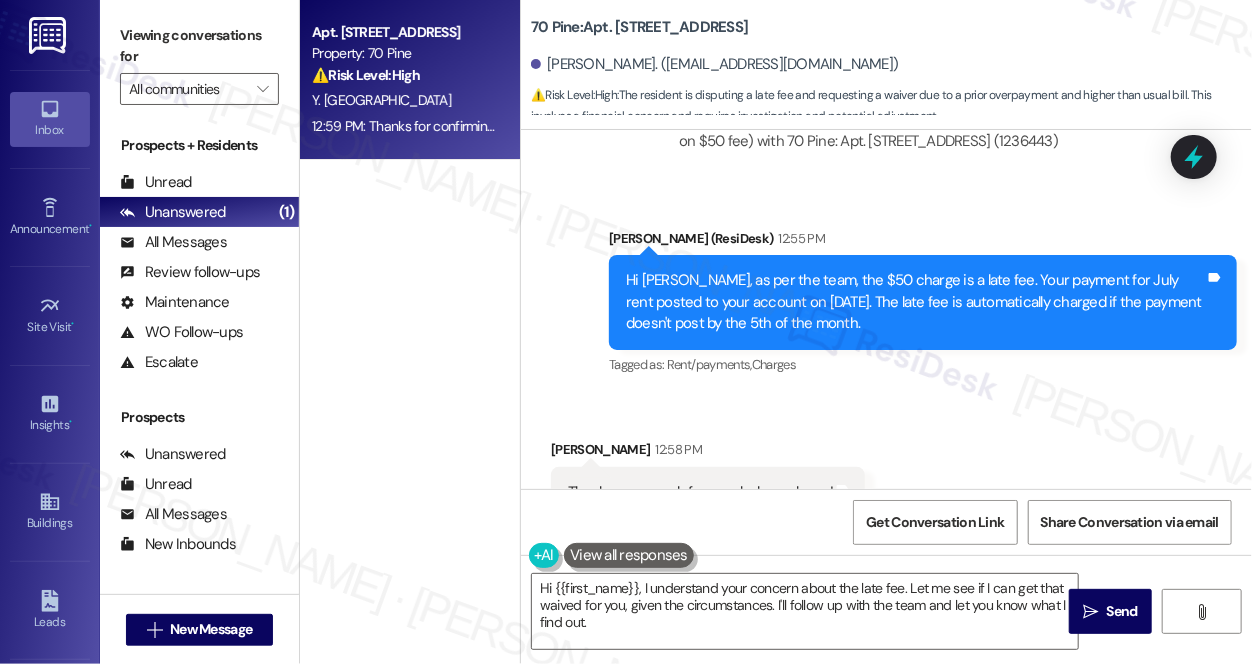 click on "[PERSON_NAME]   (ResiDesk) 12:55 PM" at bounding box center (923, 242) 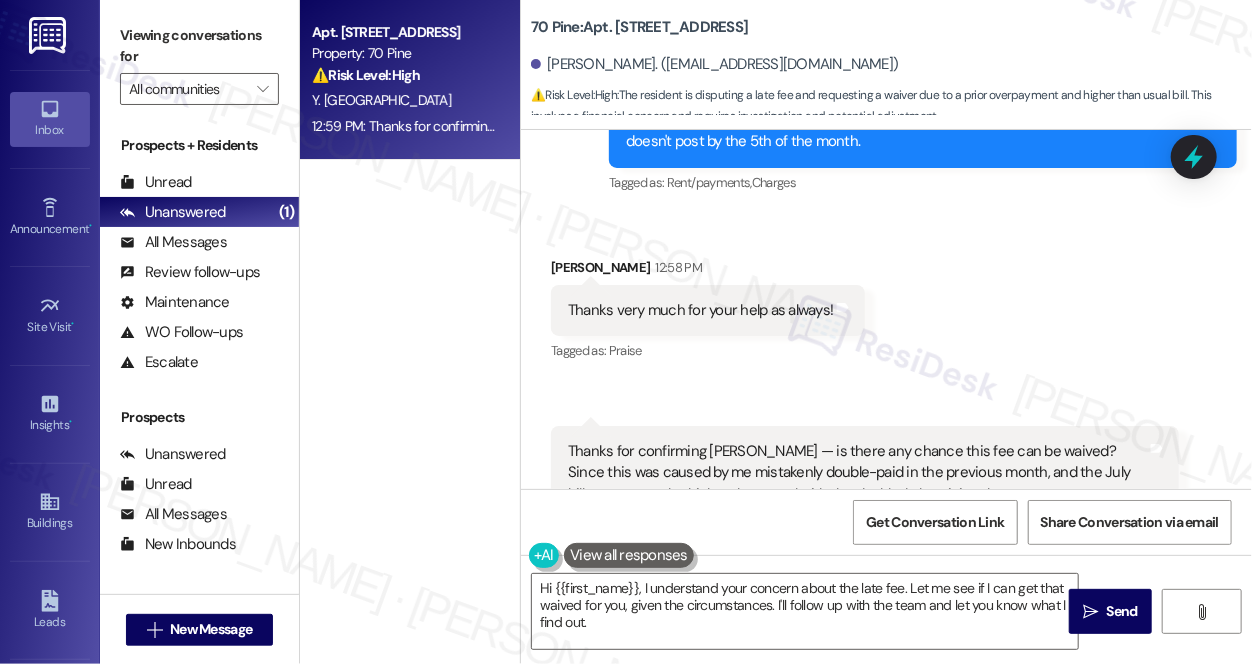 scroll, scrollTop: 7632, scrollLeft: 0, axis: vertical 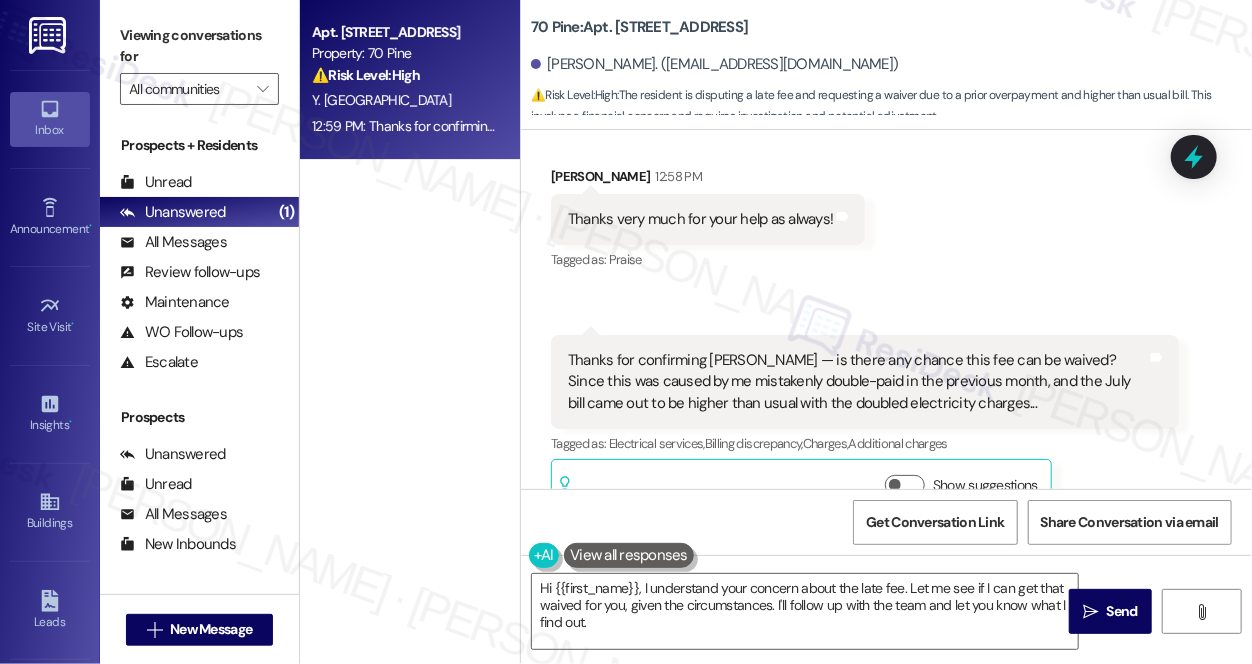 click on "Received [STREET_ADDRESS][PERSON_NAME]:58 PM Thanks very much for your help as always! Tags and notes Tagged as:   Praise Click to highlight conversations about Praise Received via SMS 12:59 PM [PERSON_NAME] 12:59 PM Thanks for confirming [PERSON_NAME] — is there any chance this fee can be waived? Since this was caused by me mistakenly double-paid in the previous month, and the July bill came out to be higher than usual with the doubled electricity charges... Tags and notes Tagged as:   Electrical services ,  Click to highlight conversations about Electrical services Billing discrepancy ,  Click to highlight conversations about Billing discrepancy Charges ,  Click to highlight conversations about Charges Additional charges Click to highlight conversations about Additional charges  Related guidelines Show suggestions" at bounding box center [886, 327] 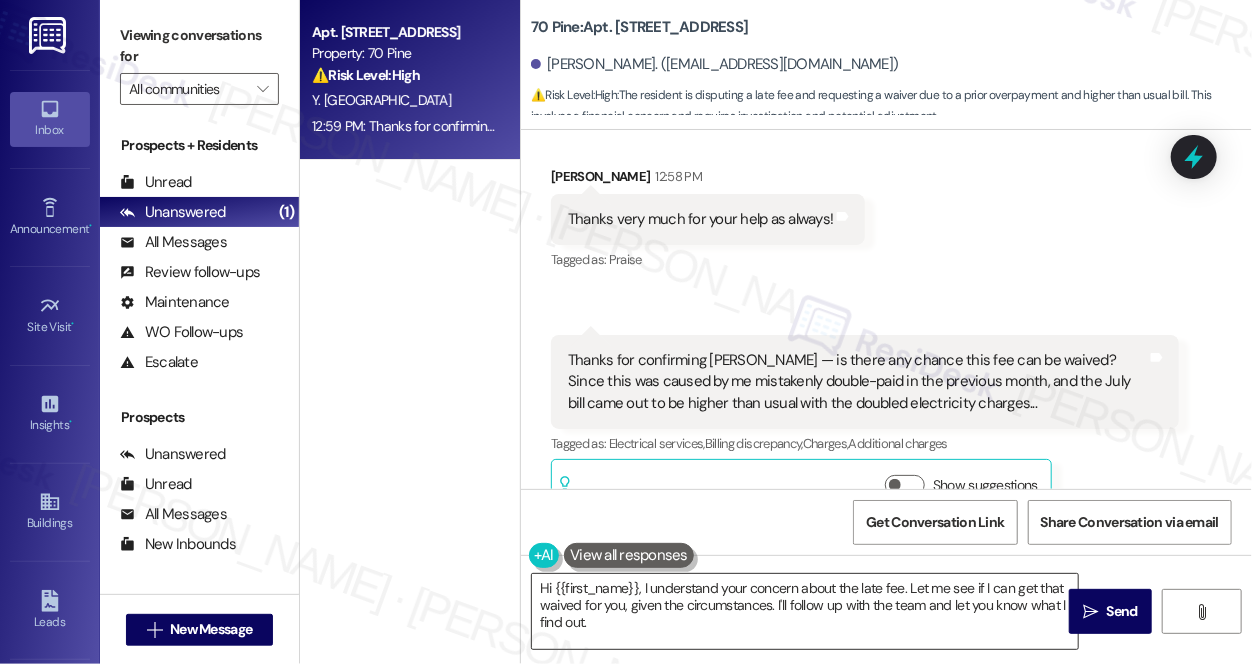 click on "Hi {{first_name}}, I understand your concern about the late fee. Let me see if I can get that waived for you, given the circumstances. I'll follow up with the team and let you know what I find out." at bounding box center [805, 611] 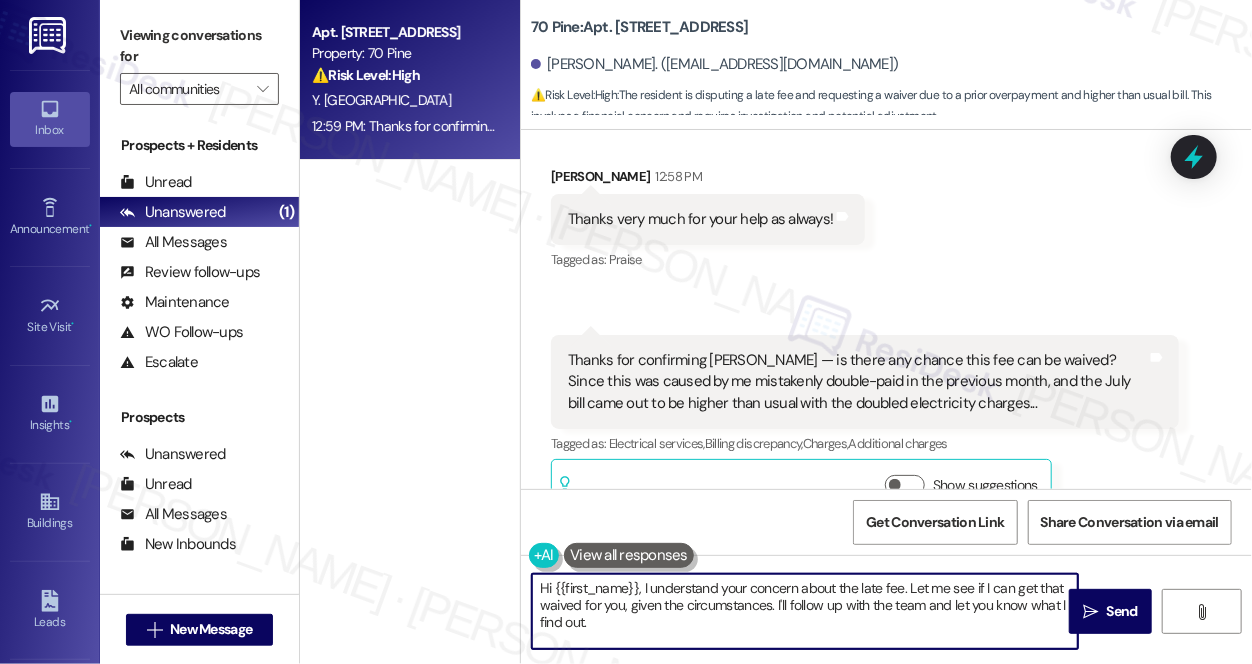 click on "Hi {{first_name}}, I understand your concern about the late fee. Let me see if I can get that waived for you, given the circumstances. I'll follow up with the team and let you know what I find out." at bounding box center [805, 611] 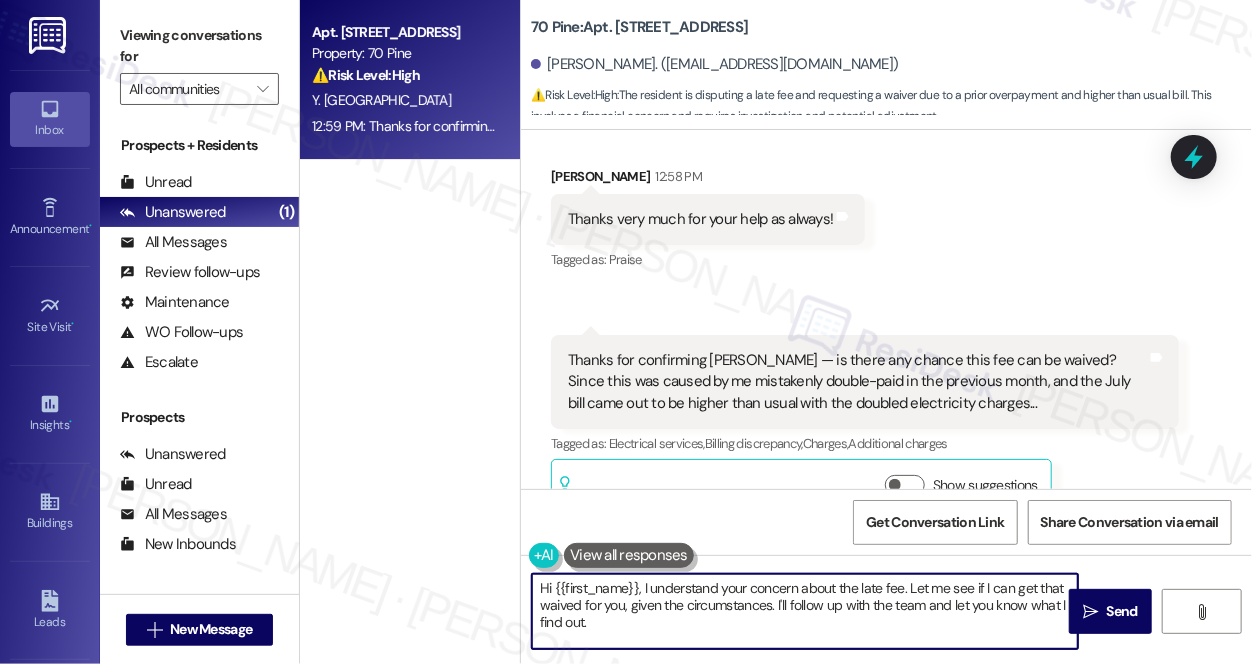 drag, startPoint x: 907, startPoint y: 588, endPoint x: 482, endPoint y: 582, distance: 425.04236 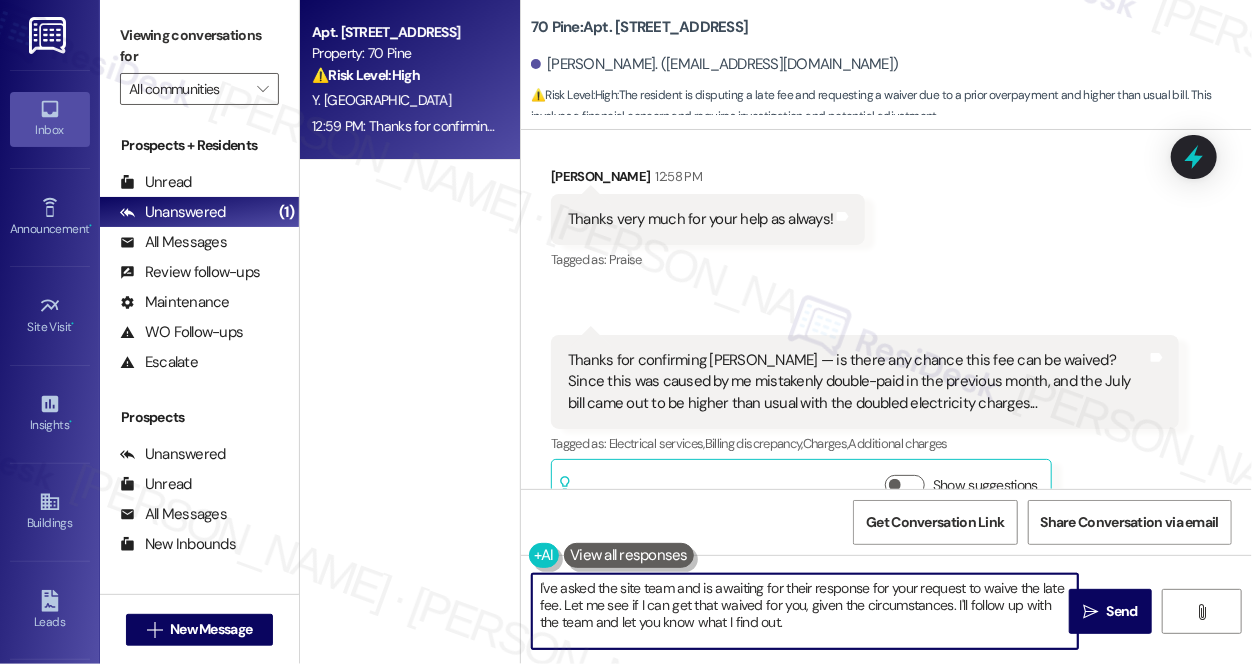 drag, startPoint x: 953, startPoint y: 606, endPoint x: 560, endPoint y: 603, distance: 393.01144 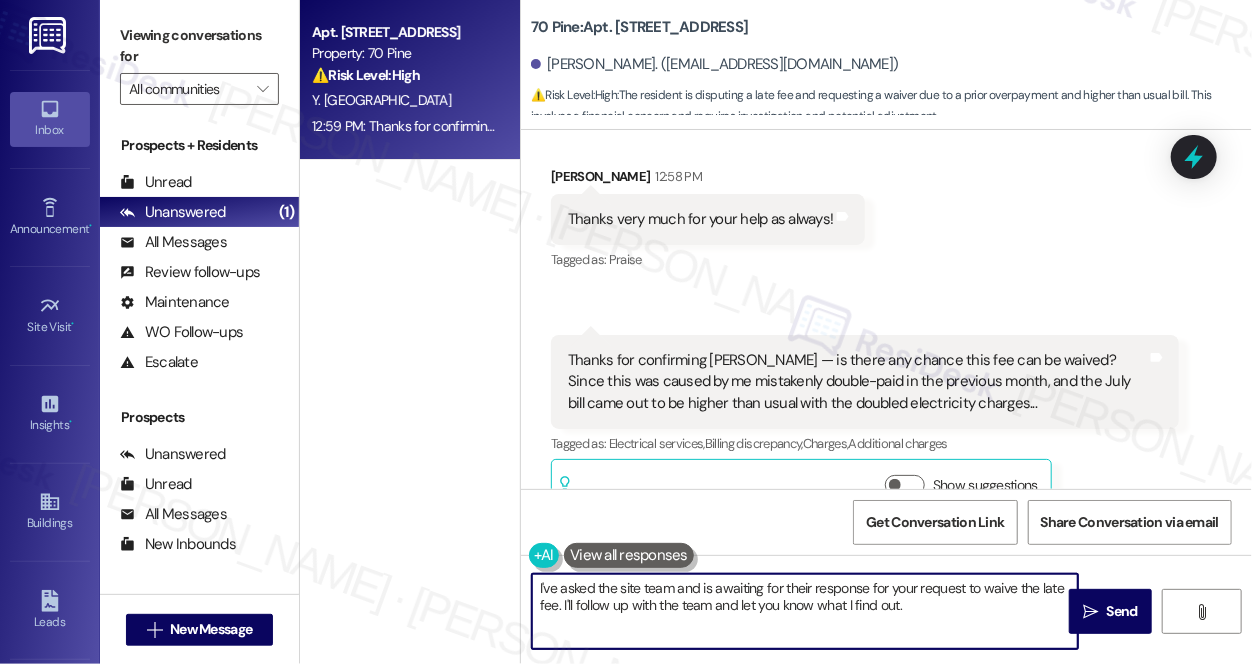 drag, startPoint x: 575, startPoint y: 606, endPoint x: 921, endPoint y: 603, distance: 346.013 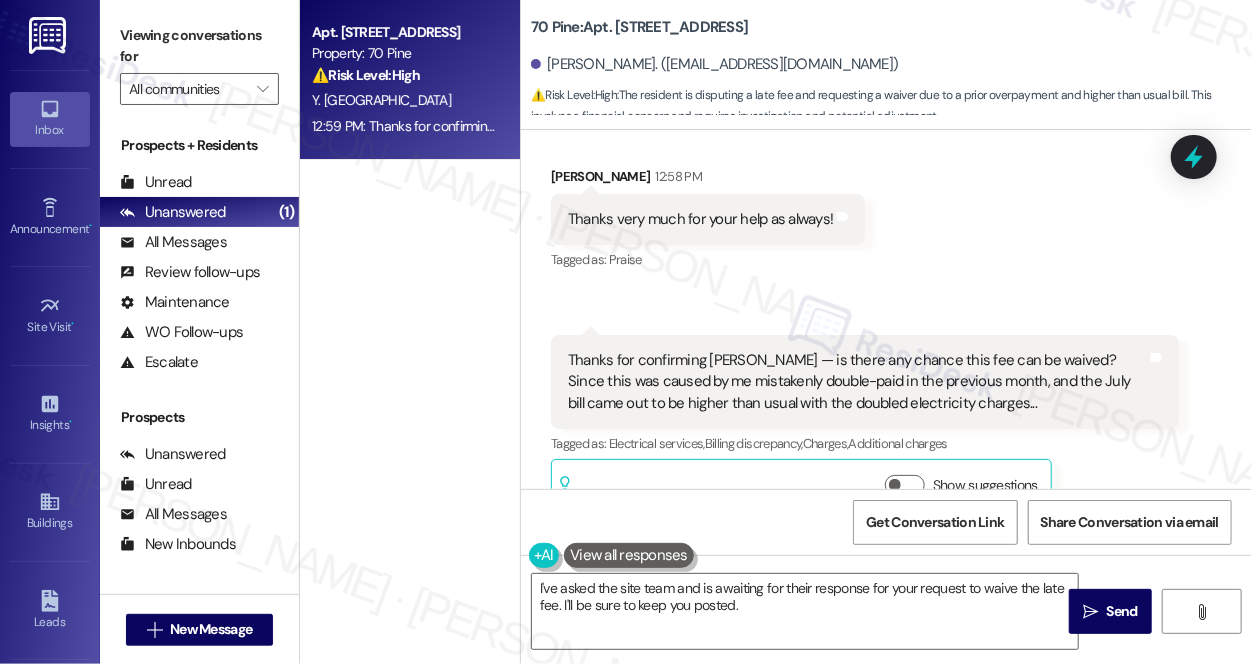 drag, startPoint x: 1104, startPoint y: 300, endPoint x: 1075, endPoint y: 299, distance: 29.017237 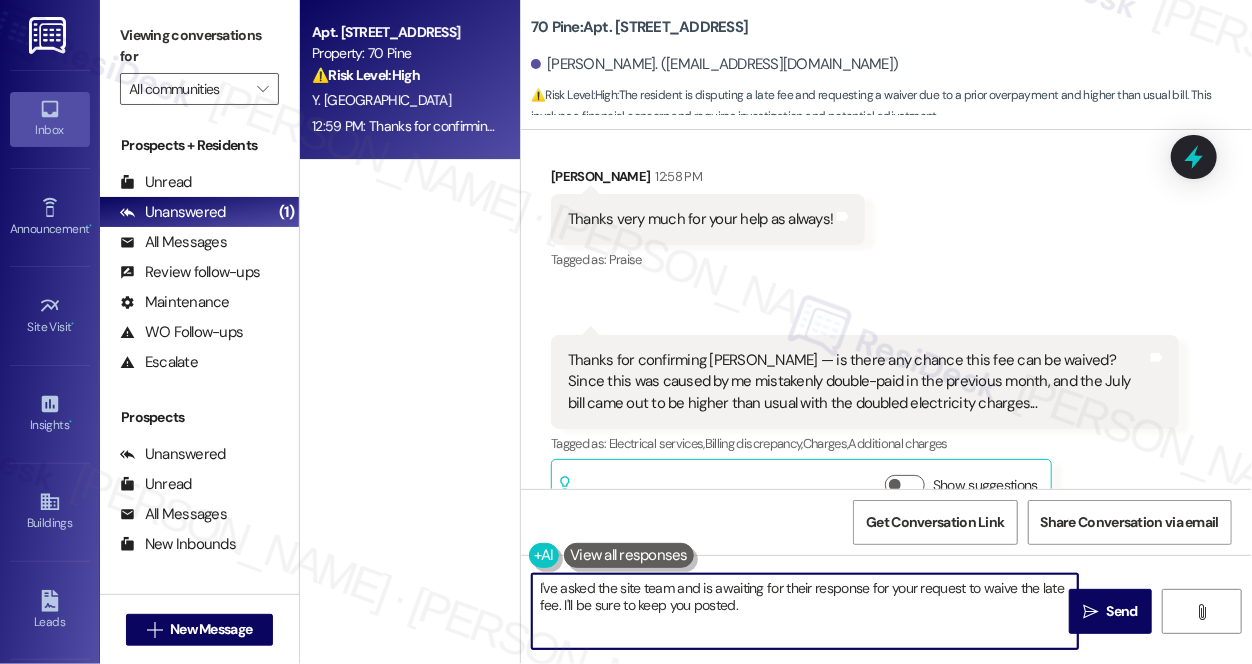 click on "I've asked the site team and is awaiting for their response for your request to waive the late fee. I'll be sure to keep you posted." at bounding box center (805, 611) 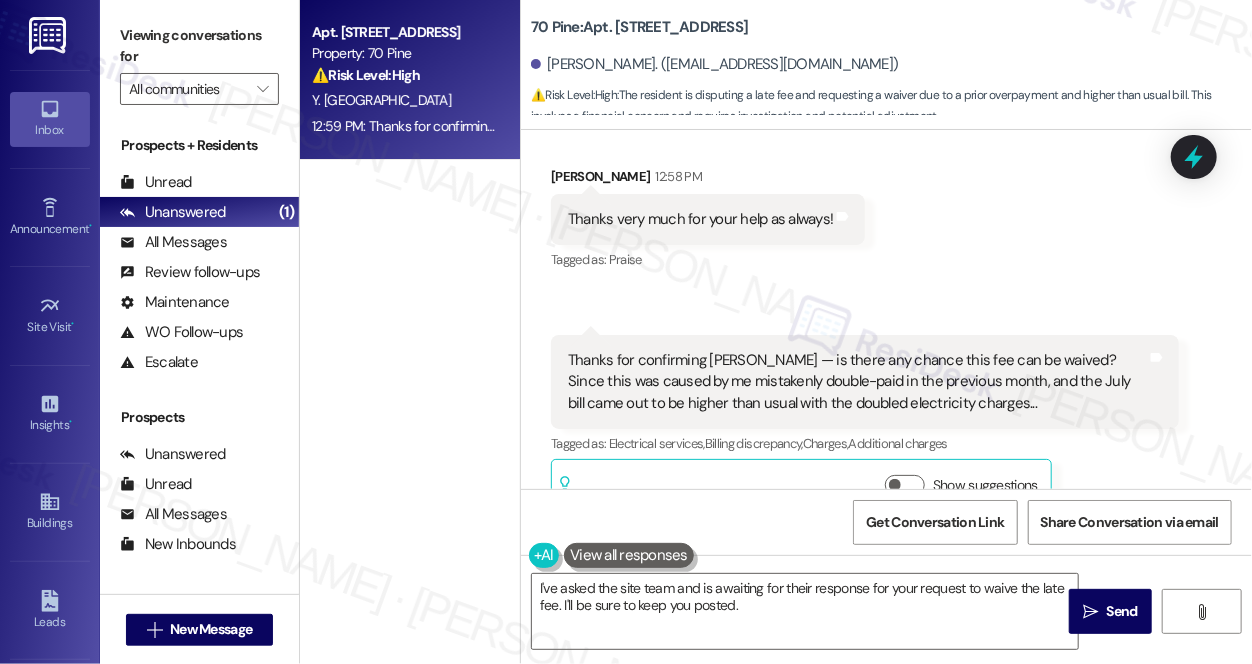 click on "Thanks for confirming [PERSON_NAME] — is there any chance this fee can be waived? Since this was caused by me mistakenly double-paid in the previous month, and the July bill came out to be higher than usual with the doubled electricity charges... Tags and notes" at bounding box center [865, 382] 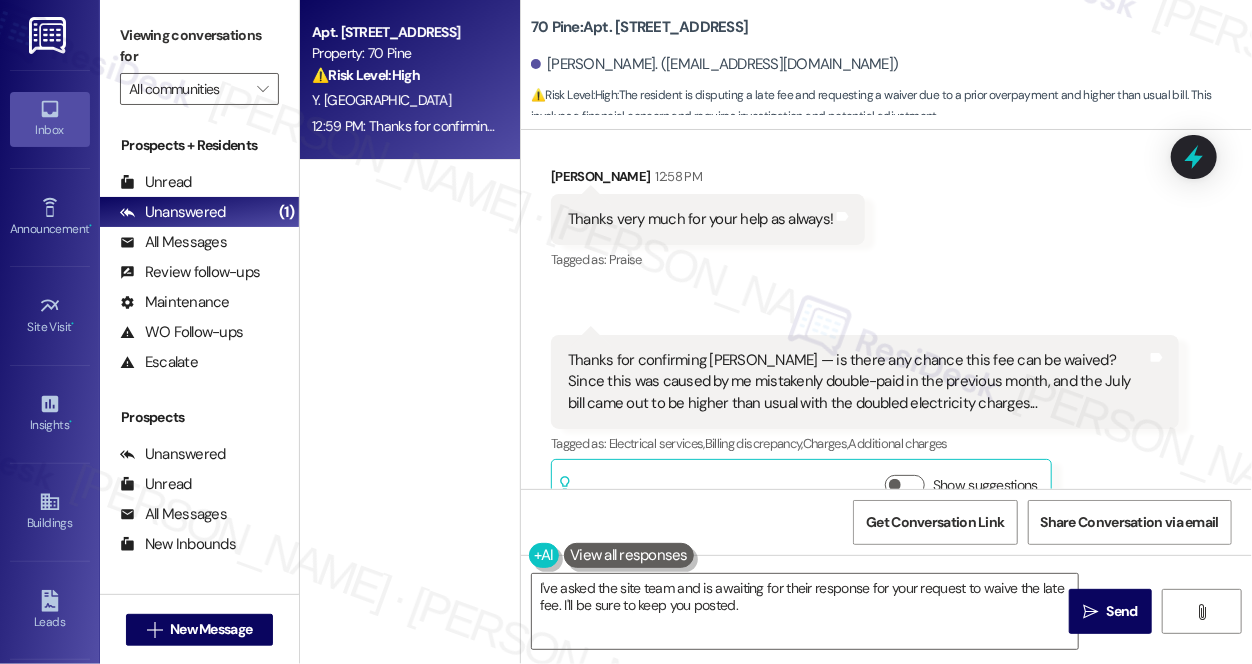 click at bounding box center [629, 555] 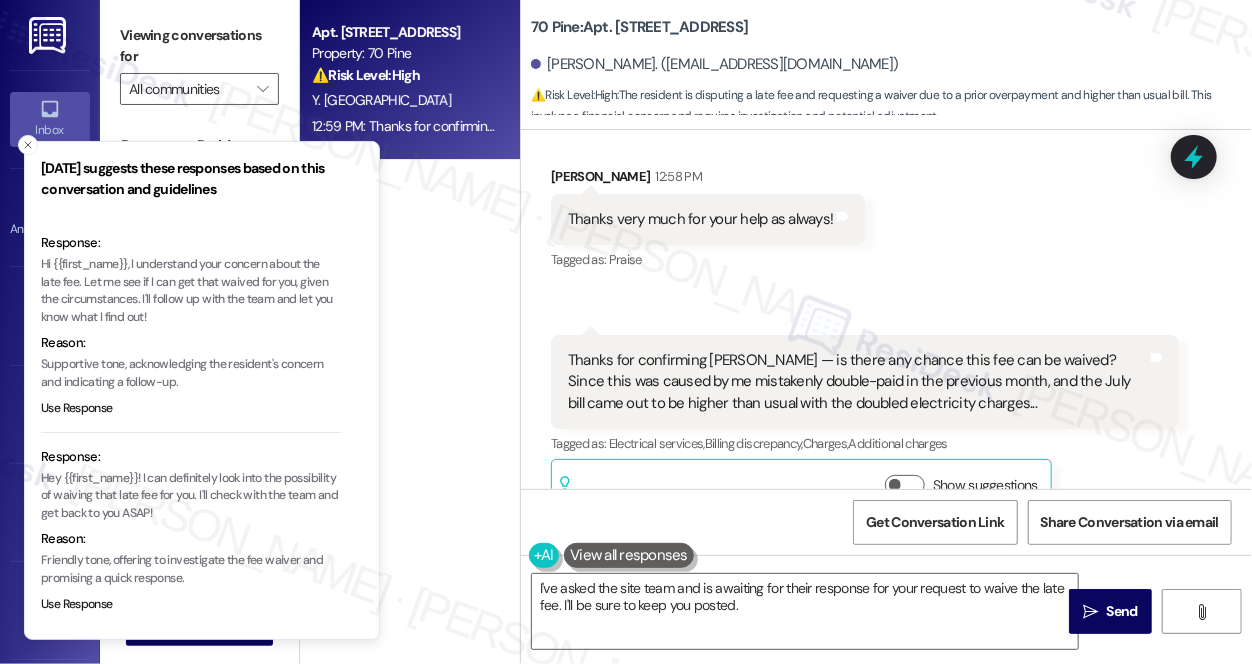 scroll, scrollTop: 0, scrollLeft: 0, axis: both 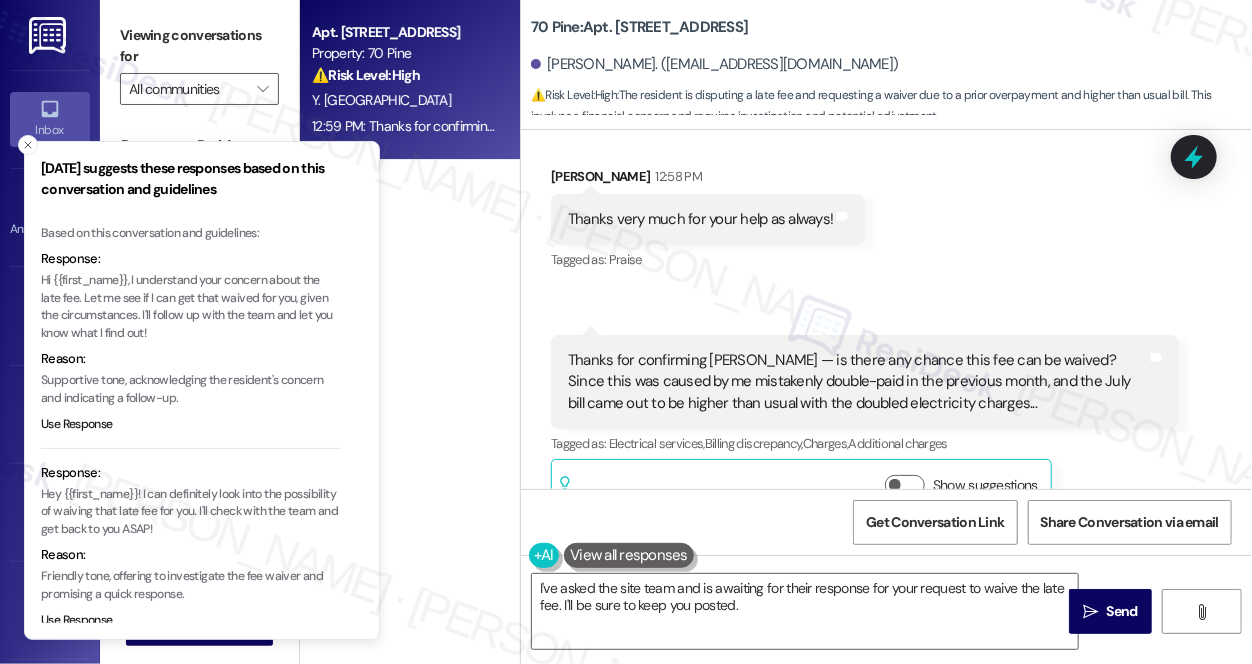 click on "Hi {{first_name}}, I understand your concern about the late fee. Let me see if I can get that waived for you, given the circumstances. I'll follow up with the team and let you know what I find out!" at bounding box center [191, 307] 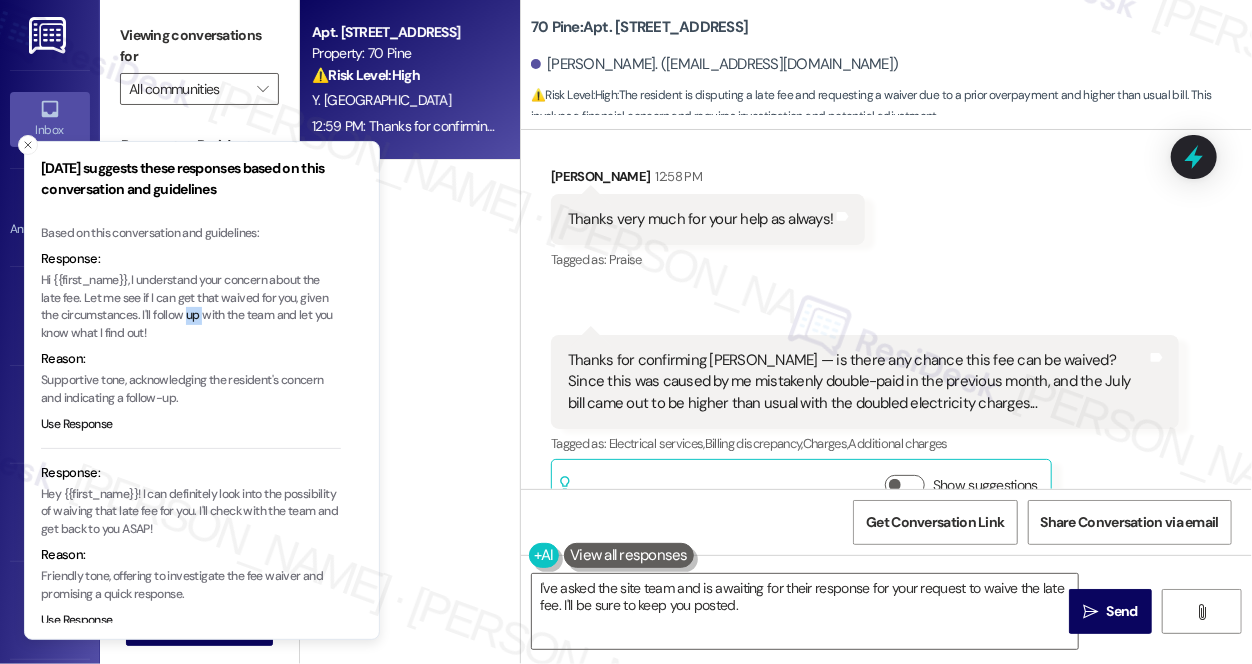 click on "Hi {{first_name}}, I understand your concern about the late fee. Let me see if I can get that waived for you, given the circumstances. I'll follow up with the team and let you know what I find out!" at bounding box center [191, 307] 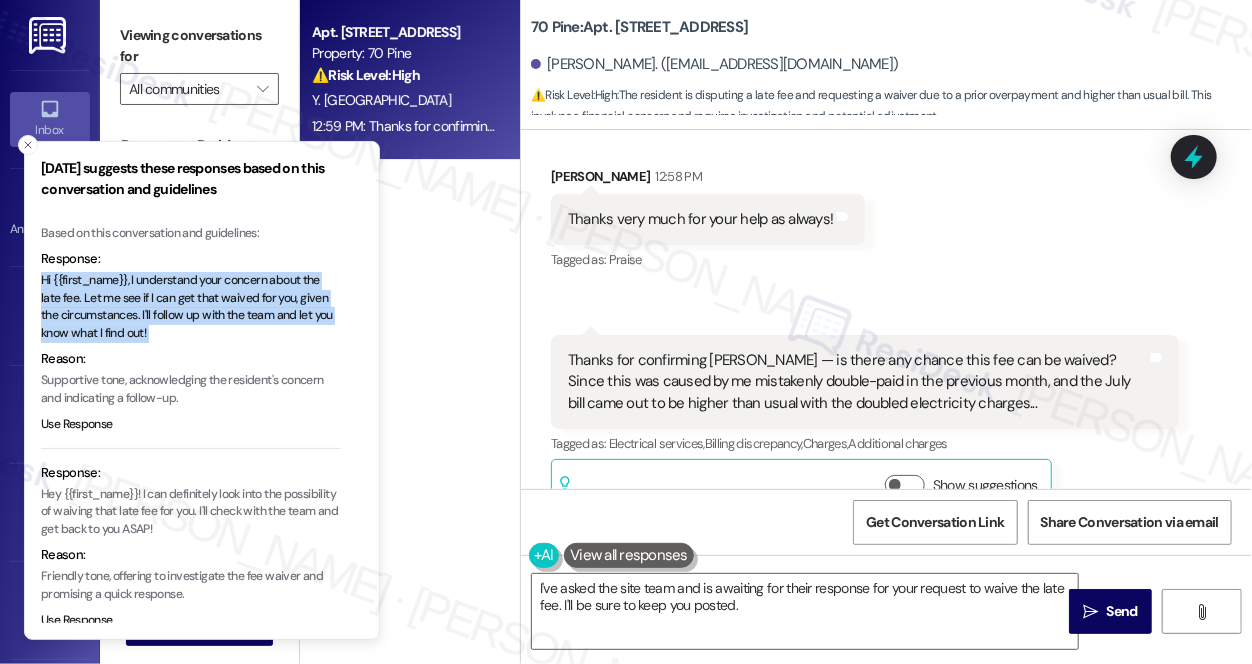 click on "Hi {{first_name}}, I understand your concern about the late fee. Let me see if I can get that waived for you, given the circumstances. I'll follow up with the team and let you know what I find out!" at bounding box center (191, 307) 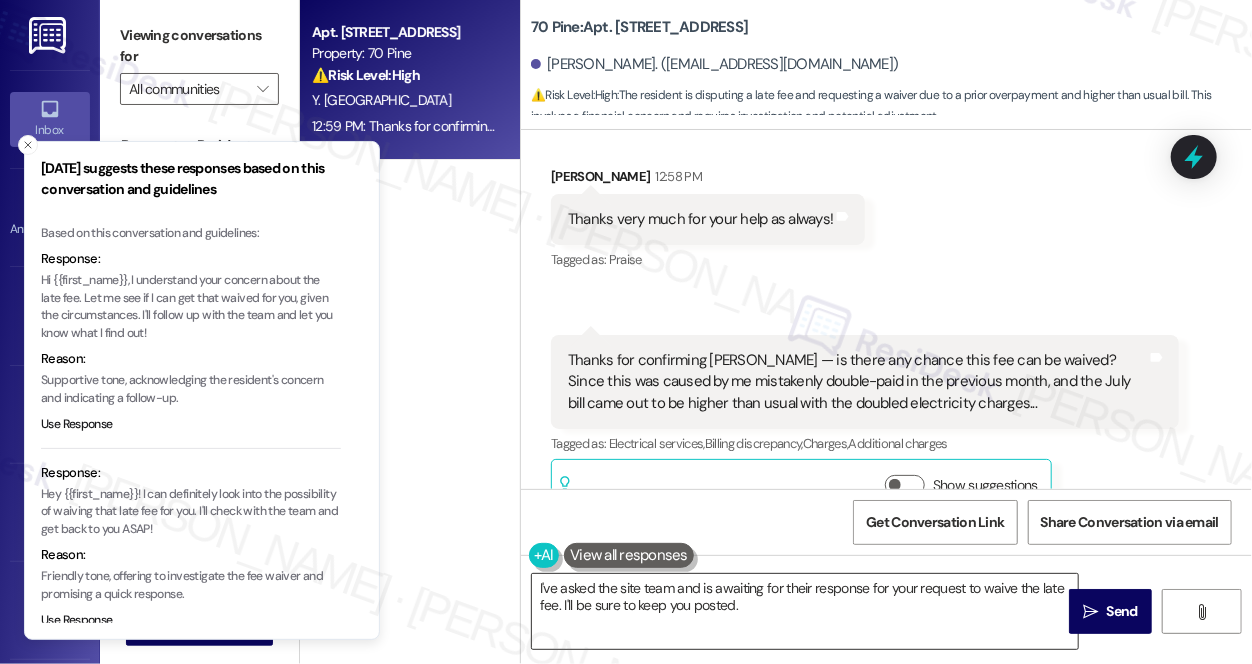 click on "I've asked the site team and is awaiting for their response for your request to waive the late fee. I'll be sure to keep you posted." at bounding box center (805, 611) 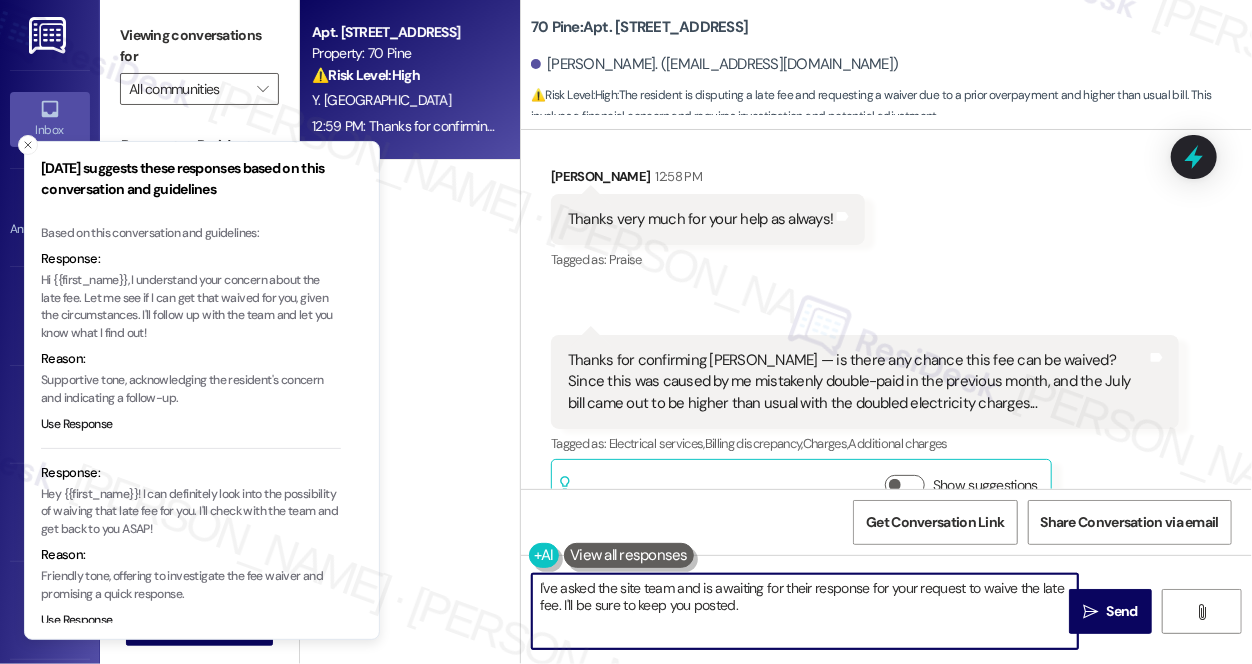 click on "I've asked the site team and is awaiting for their response for your request to waive the late fee. I'll be sure to keep you posted." at bounding box center (805, 611) 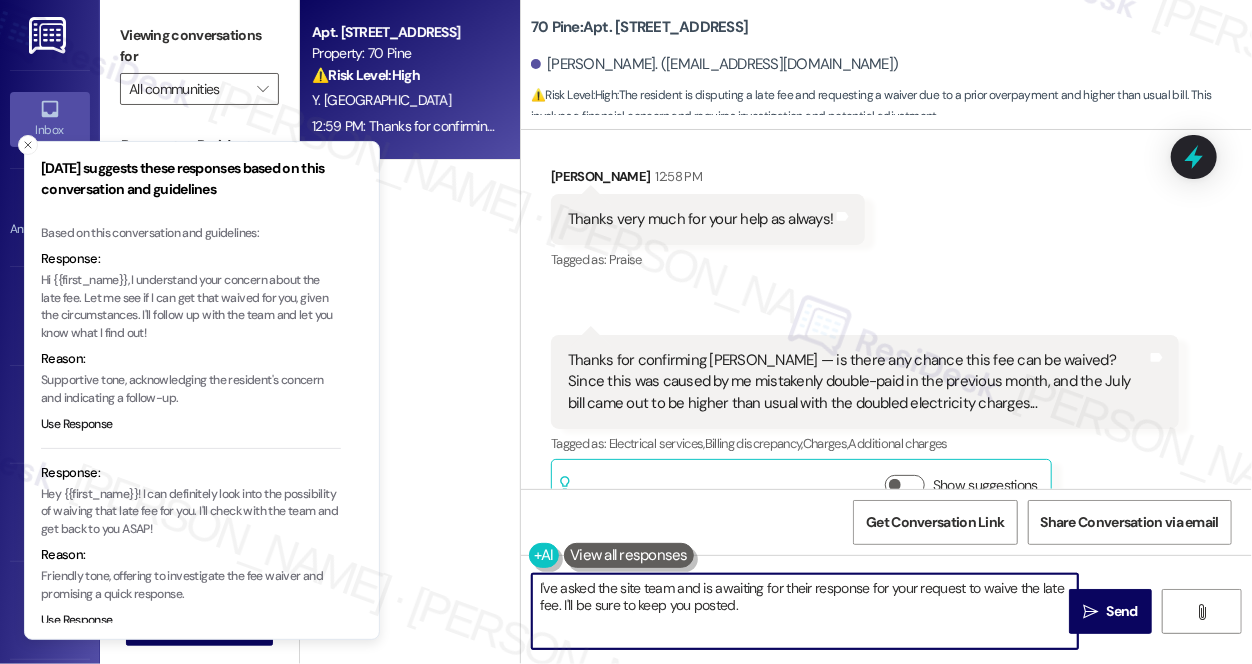 click on "I've asked the site team and is awaiting for their response for your request to waive the late fee. I'll be sure to keep you posted." at bounding box center [805, 611] 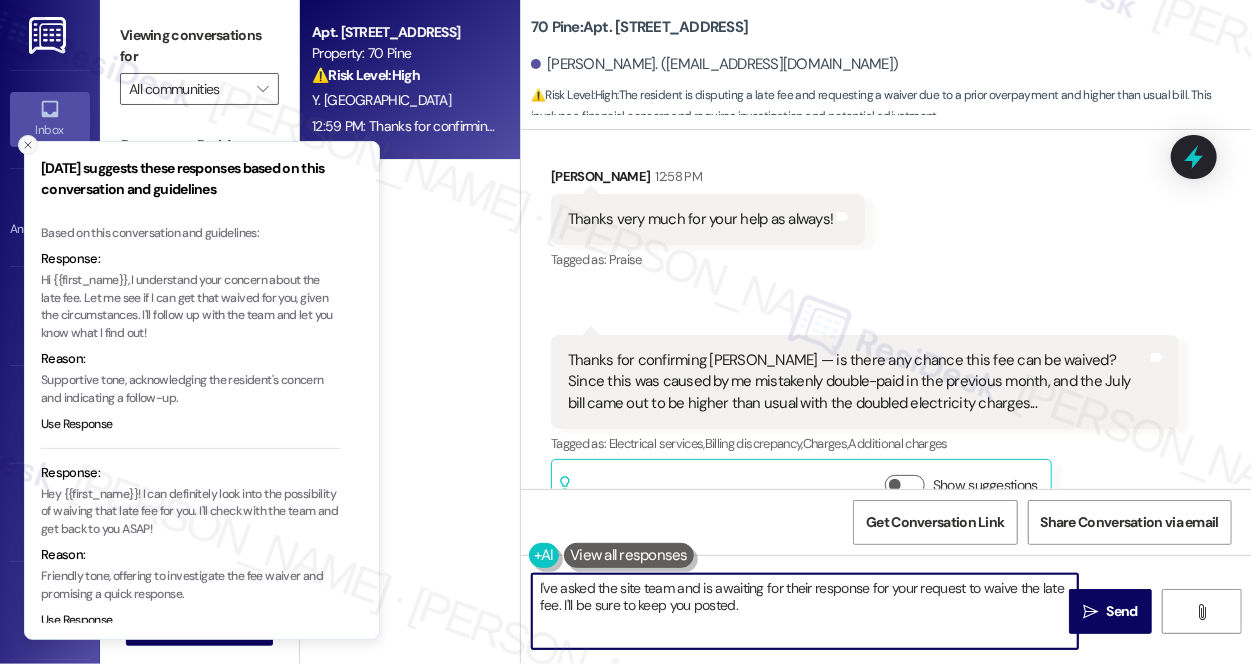 click 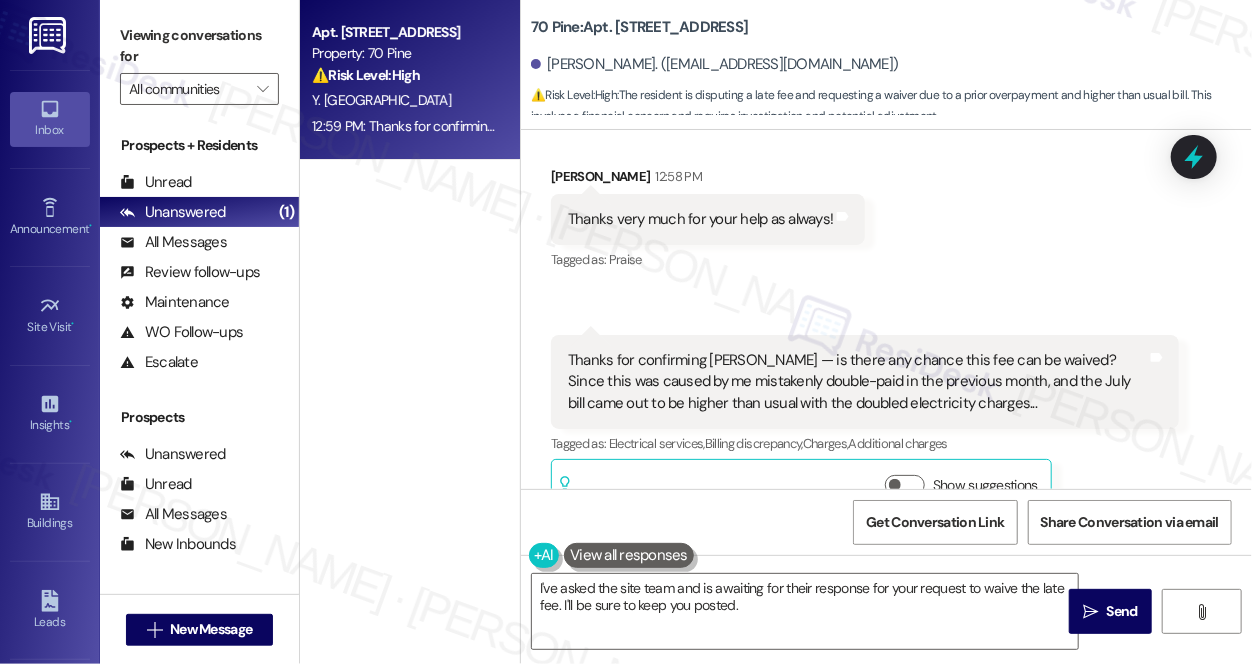 click on "Tagged as:   Electrical services ,  Click to highlight conversations about Electrical services Billing discrepancy ,  Click to highlight conversations about Billing discrepancy Charges ,  Click to highlight conversations about Charges Additional charges Click to highlight conversations about Additional charges" at bounding box center (865, 443) 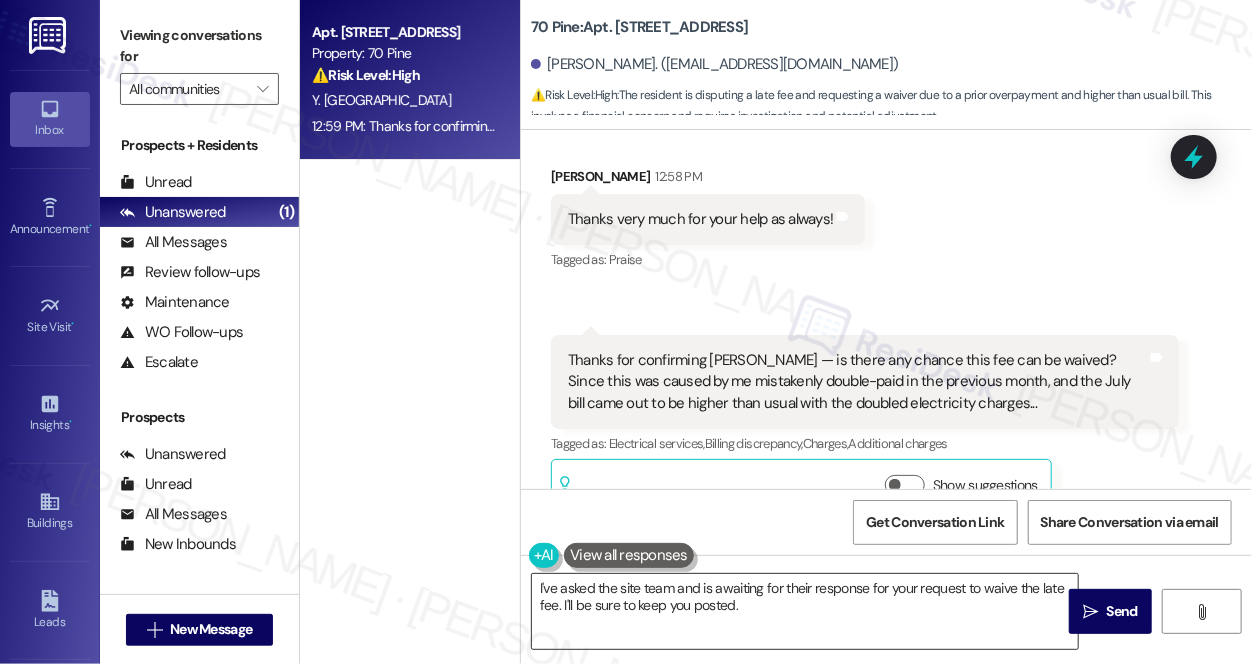 click on "I've asked the site team and is awaiting for their response for your request to waive the late fee. I'll be sure to keep you posted." at bounding box center [805, 611] 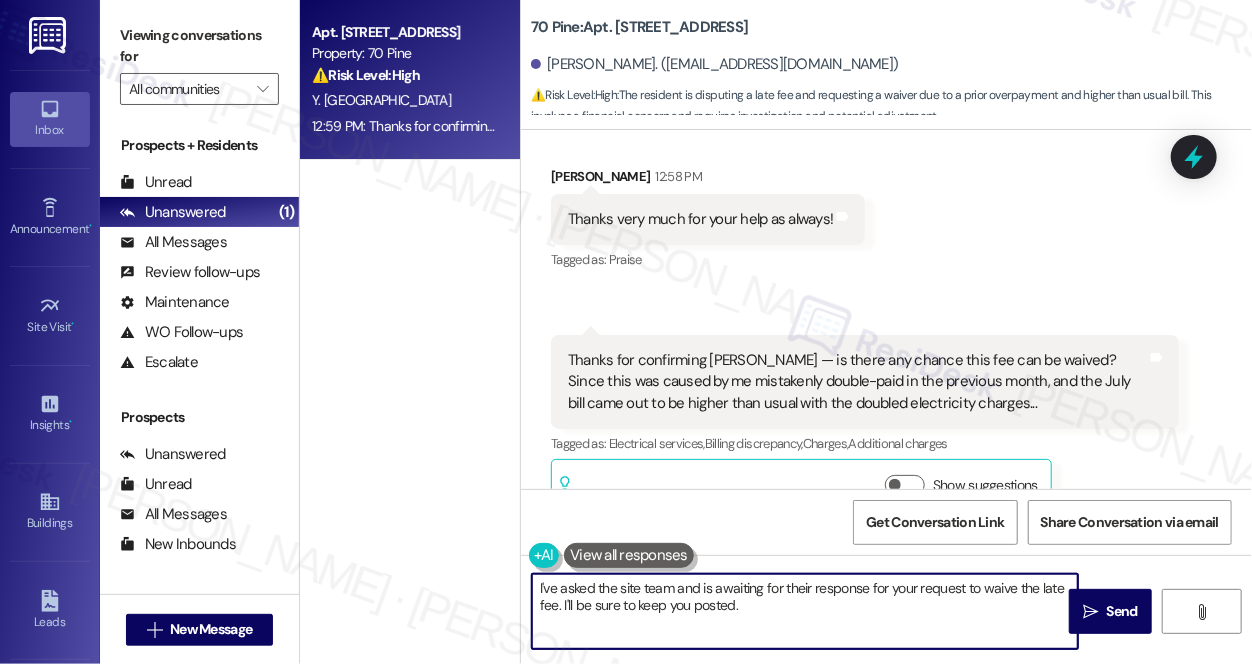 click on "I've asked the site team and is awaiting for their response for your request to waive the late fee. I'll be sure to keep you posted." at bounding box center [805, 611] 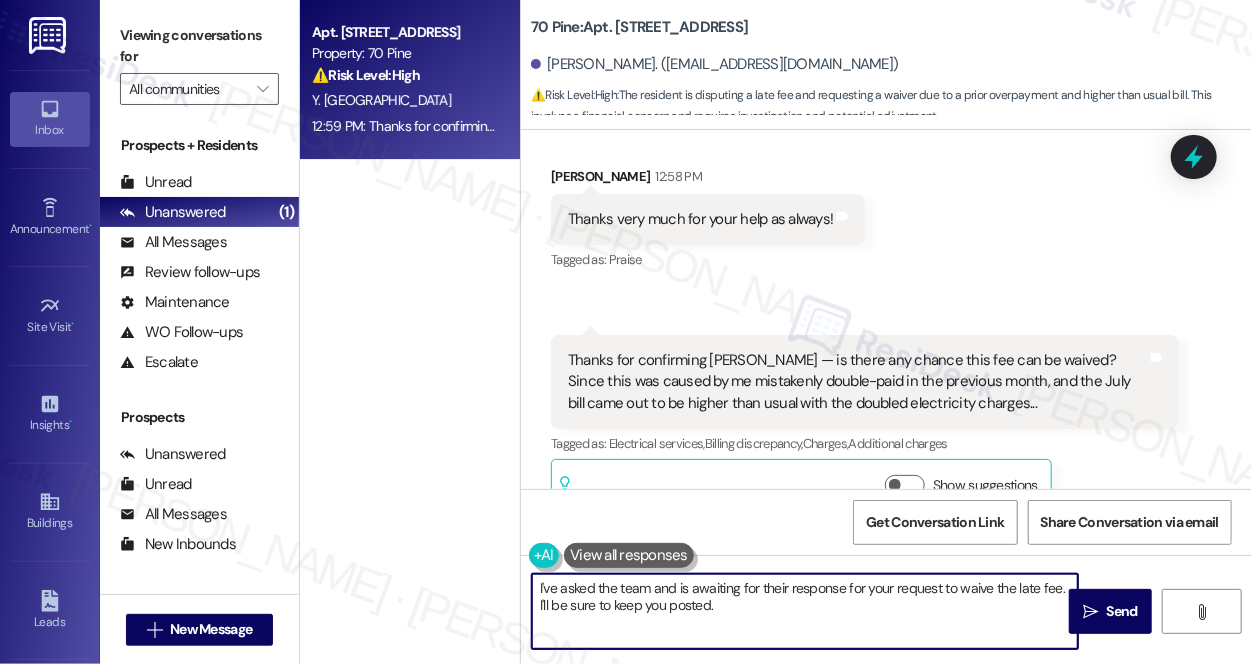 drag, startPoint x: 616, startPoint y: 587, endPoint x: 560, endPoint y: 587, distance: 56 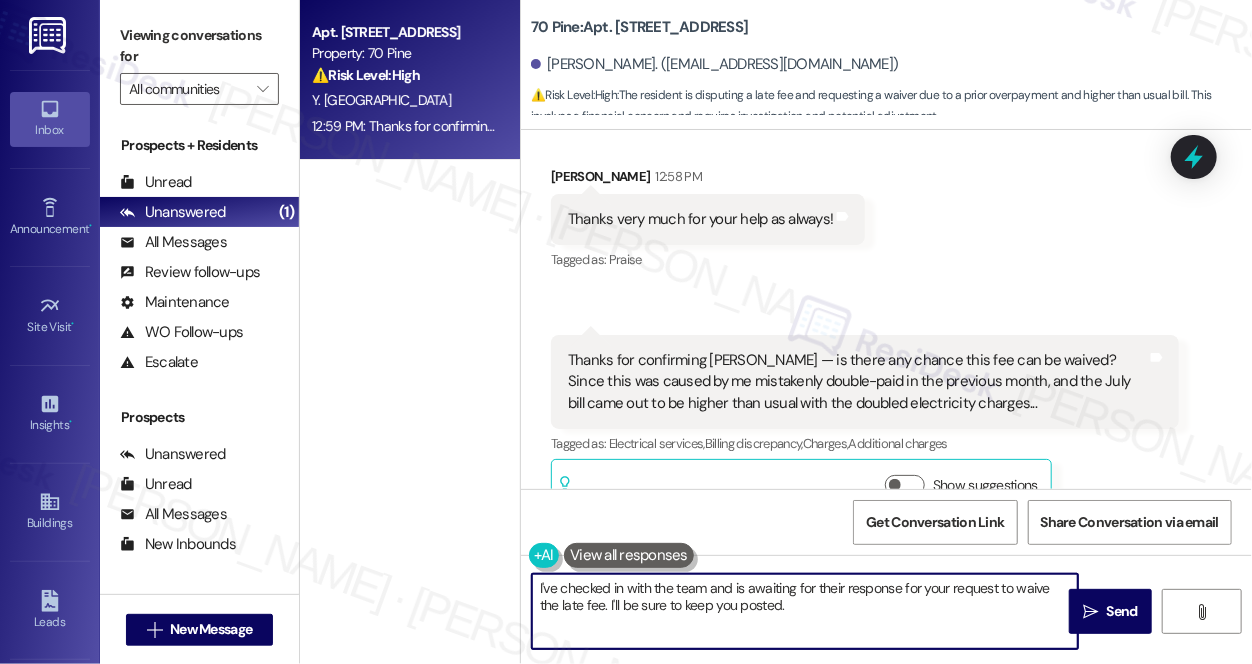 click on "I've checked in with the team and is awaiting for their response for your request to waive the late fee. I'll be sure to keep you posted." at bounding box center (805, 611) 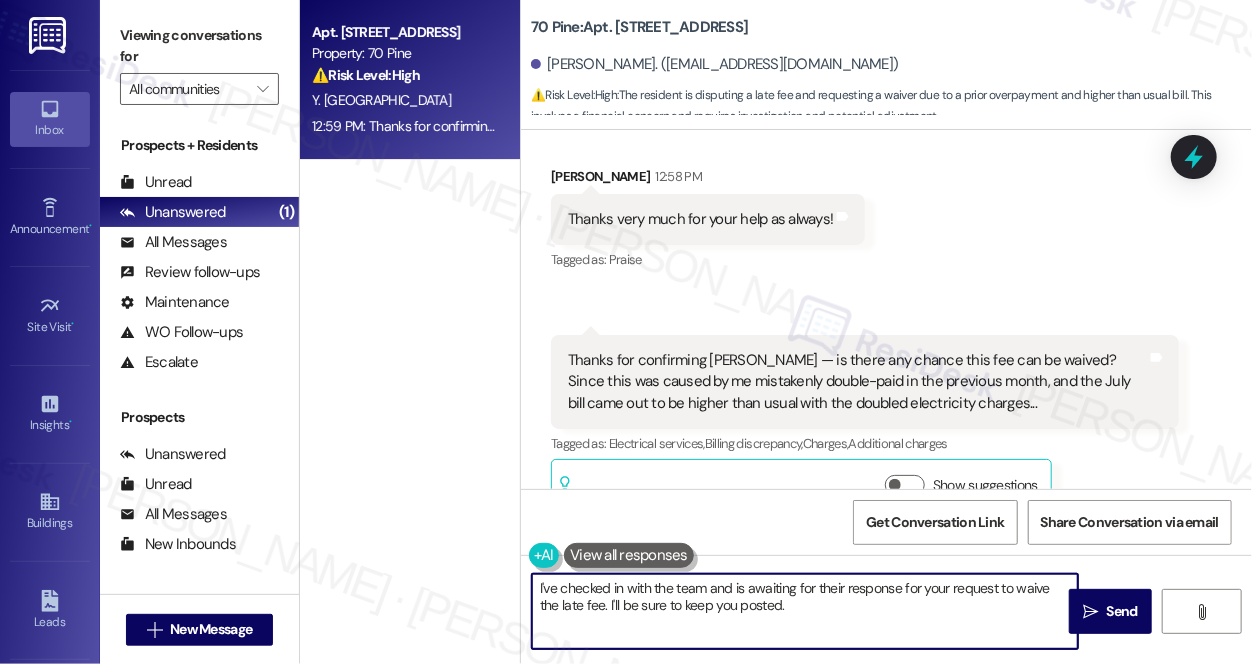 click on "I've checked in with the team and is awaiting for their response for your request to waive the late fee. I'll be sure to keep you posted." at bounding box center [805, 611] 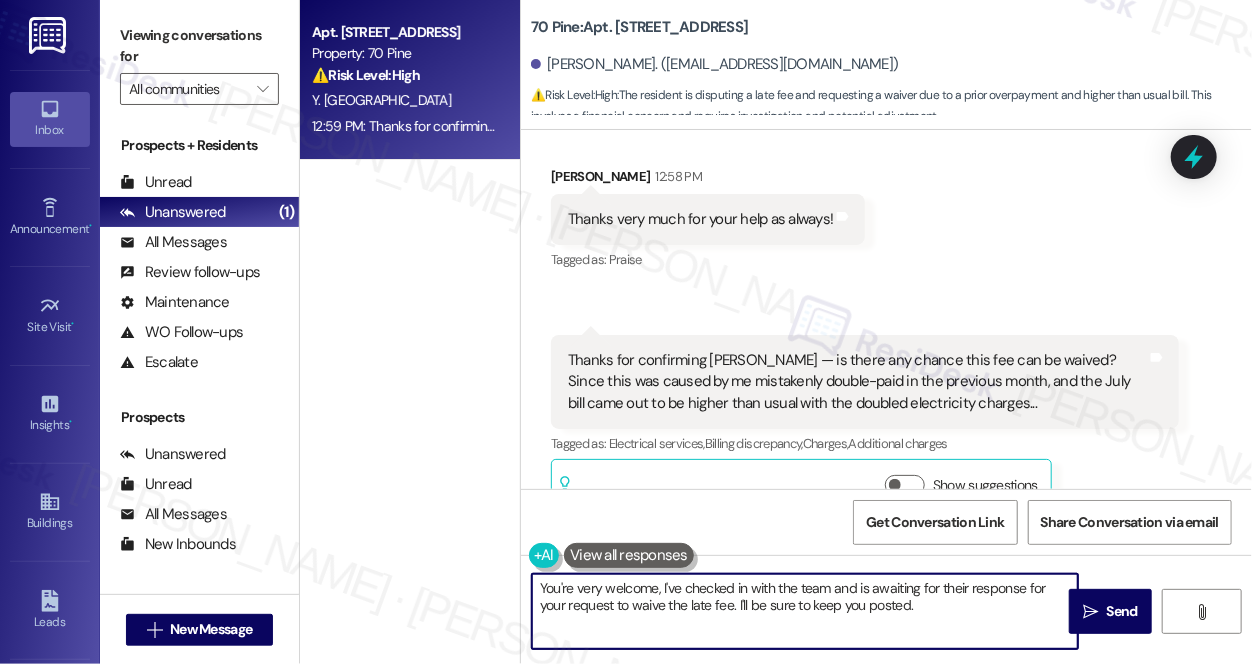 click on "[PERSON_NAME]. ([EMAIL_ADDRESS][DOMAIN_NAME])" at bounding box center (715, 64) 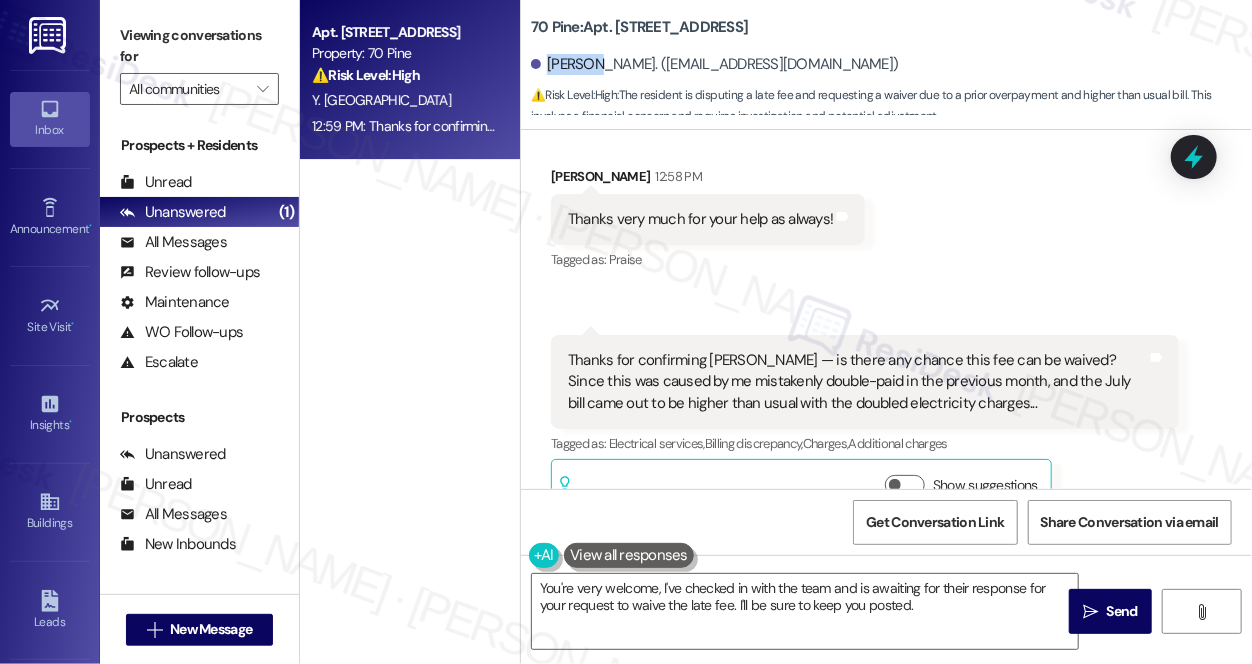 click on "[PERSON_NAME]. ([EMAIL_ADDRESS][DOMAIN_NAME])" at bounding box center (715, 64) 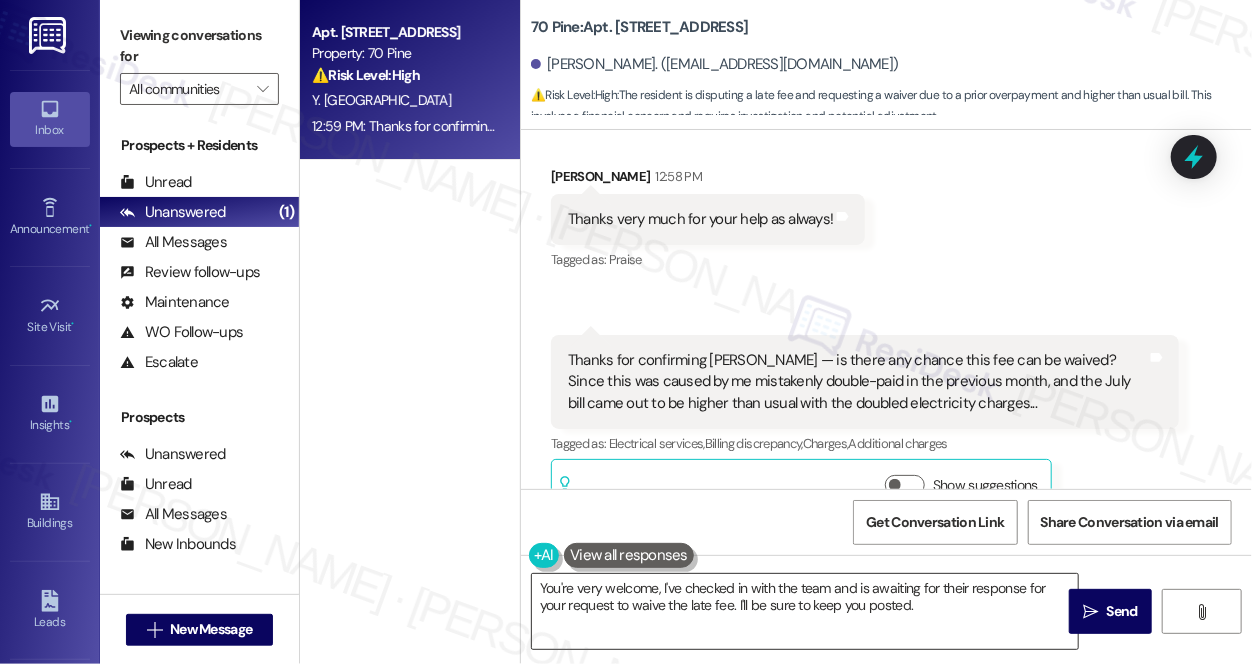 click on "You're very welcome, I've checked in with the team and is awaiting for their response for your request to waive the late fee. I'll be sure to keep you posted." at bounding box center [805, 611] 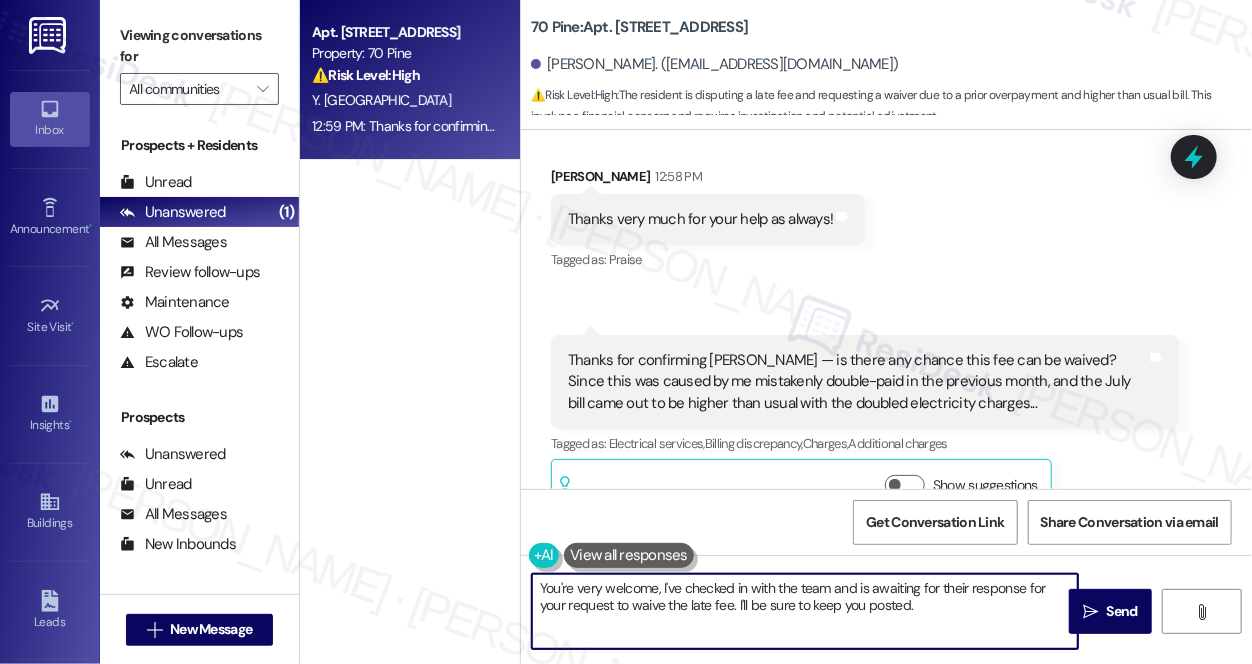 paste on "Yaqian" 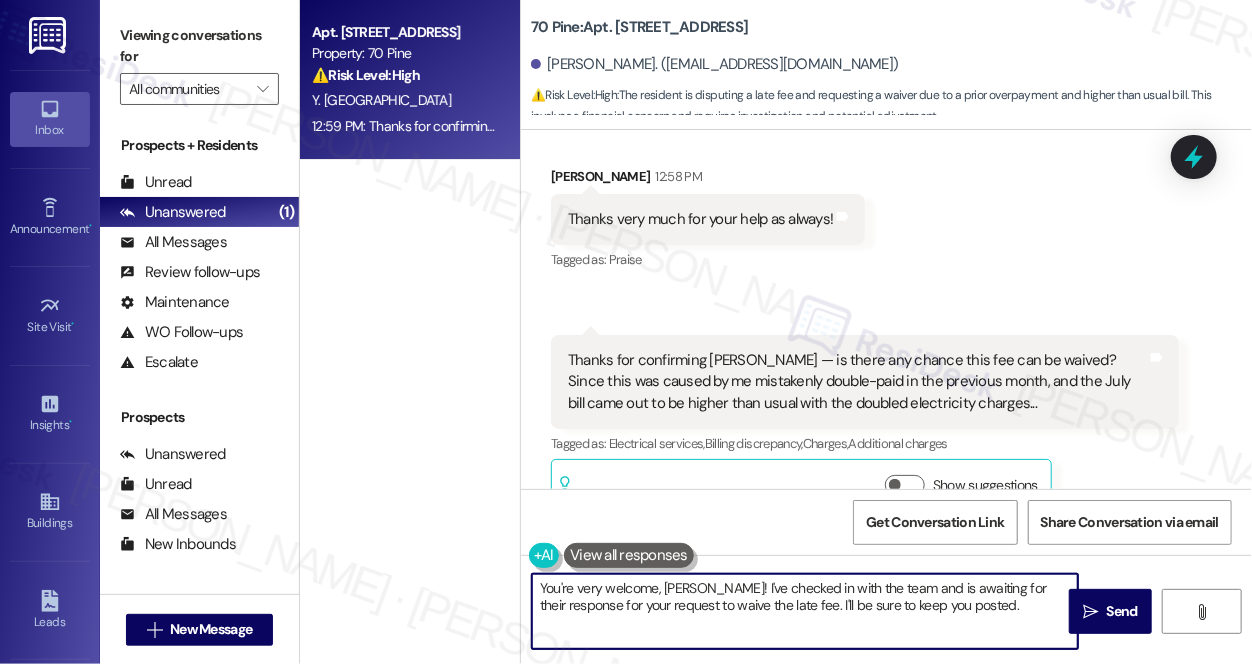 click on "You're very welcome, [PERSON_NAME]! I've checked in with the team and is awaiting for their response for your request to waive the late fee. I'll be sure to keep you posted." at bounding box center [805, 611] 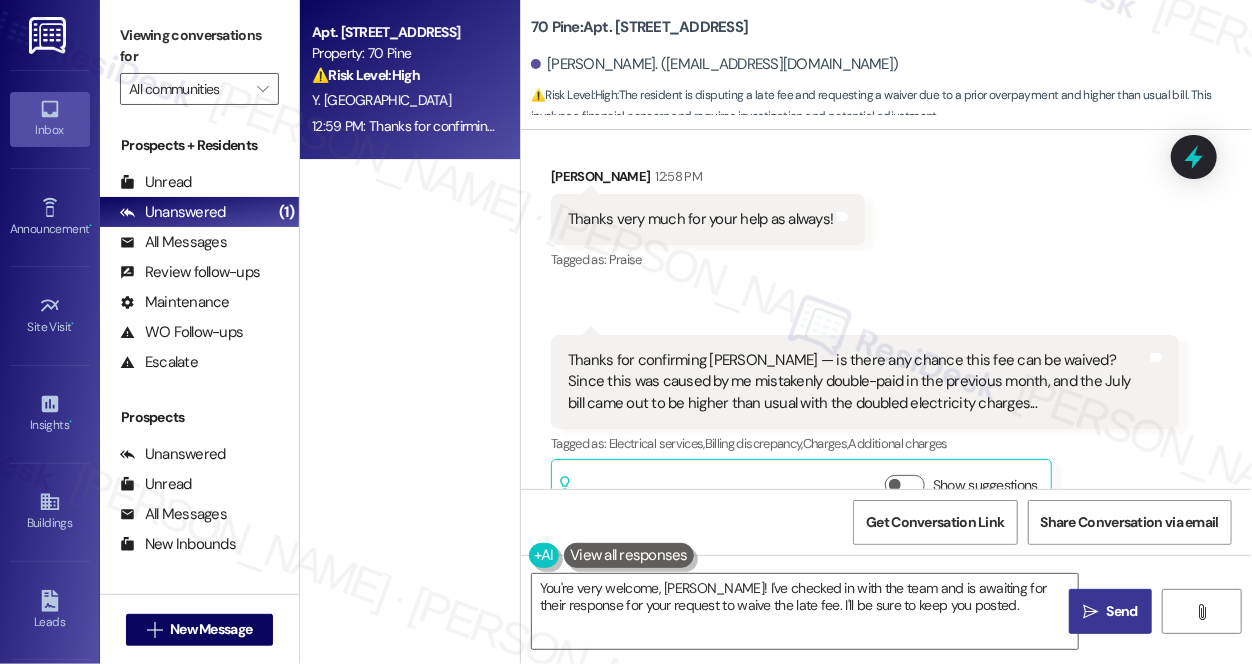 click on "Send" at bounding box center (1122, 611) 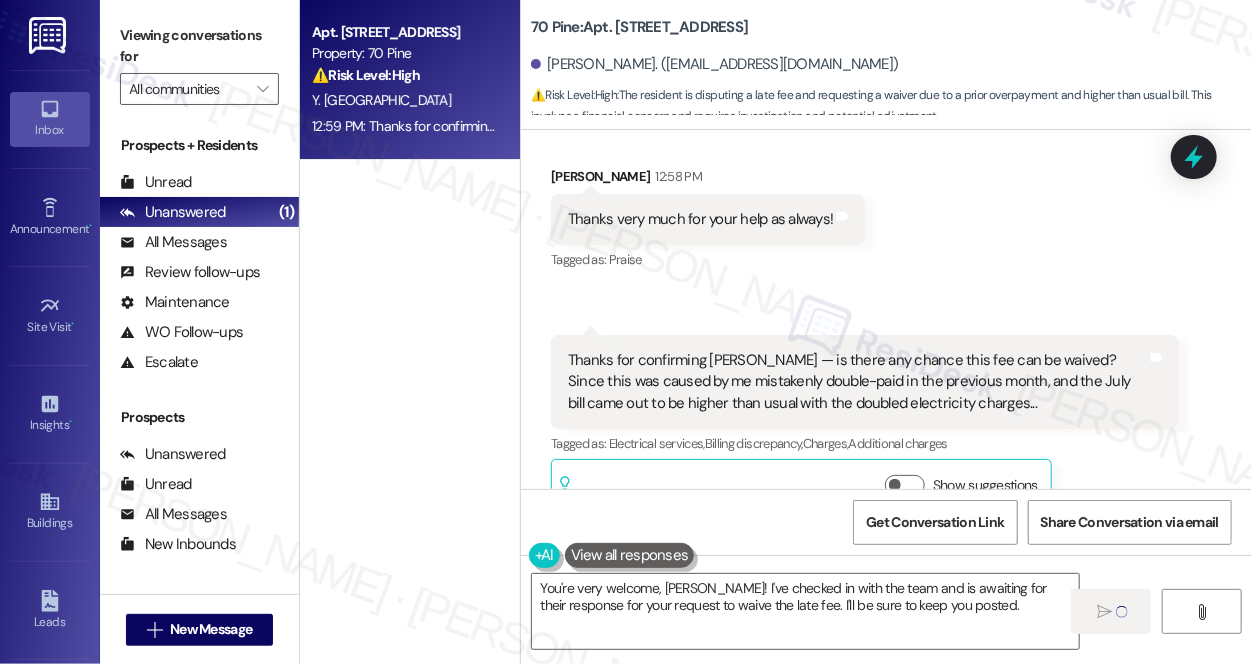 type 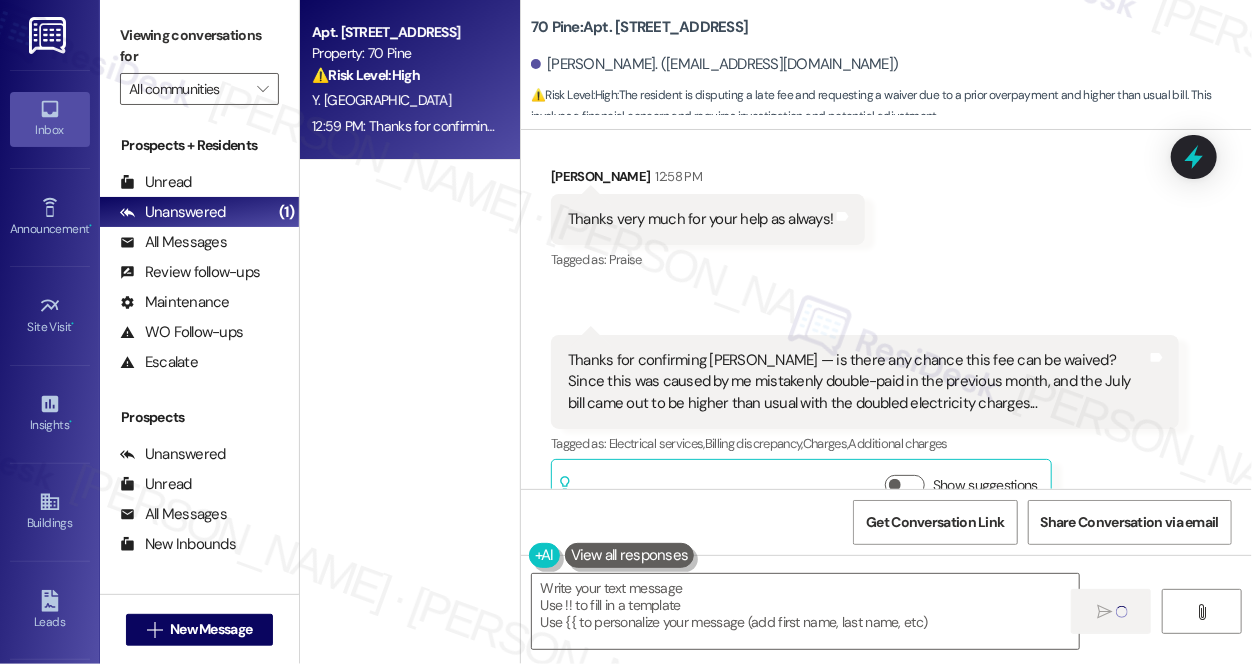 scroll, scrollTop: 7631, scrollLeft: 0, axis: vertical 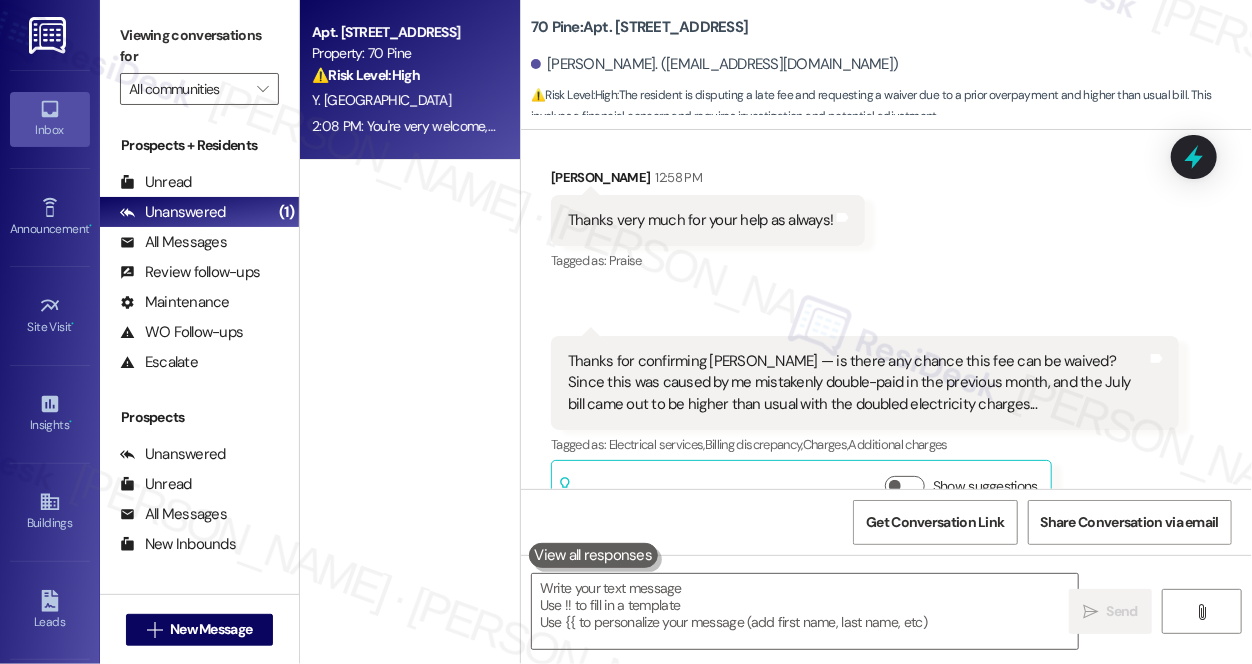 click on "Received [STREET_ADDRESS][PERSON_NAME]:58 PM Thanks very much for your help as always! Tags and notes Tagged as:   Praise Click to highlight conversations about Praise Received via SMS 12:59 PM [PERSON_NAME] 12:59 PM Thanks for confirming [PERSON_NAME] — is there any chance this fee can be waived? Since this was caused by me mistakenly double-paid in the previous month, and the July bill came out to be higher than usual with the doubled electricity charges... Tags and notes Tagged as:   Electrical services ,  Click to highlight conversations about Electrical services Billing discrepancy ,  Click to highlight conversations about Billing discrepancy Charges ,  Click to highlight conversations about Charges Additional charges Click to highlight conversations about Additional charges  Related guidelines Show suggestions" at bounding box center (886, 328) 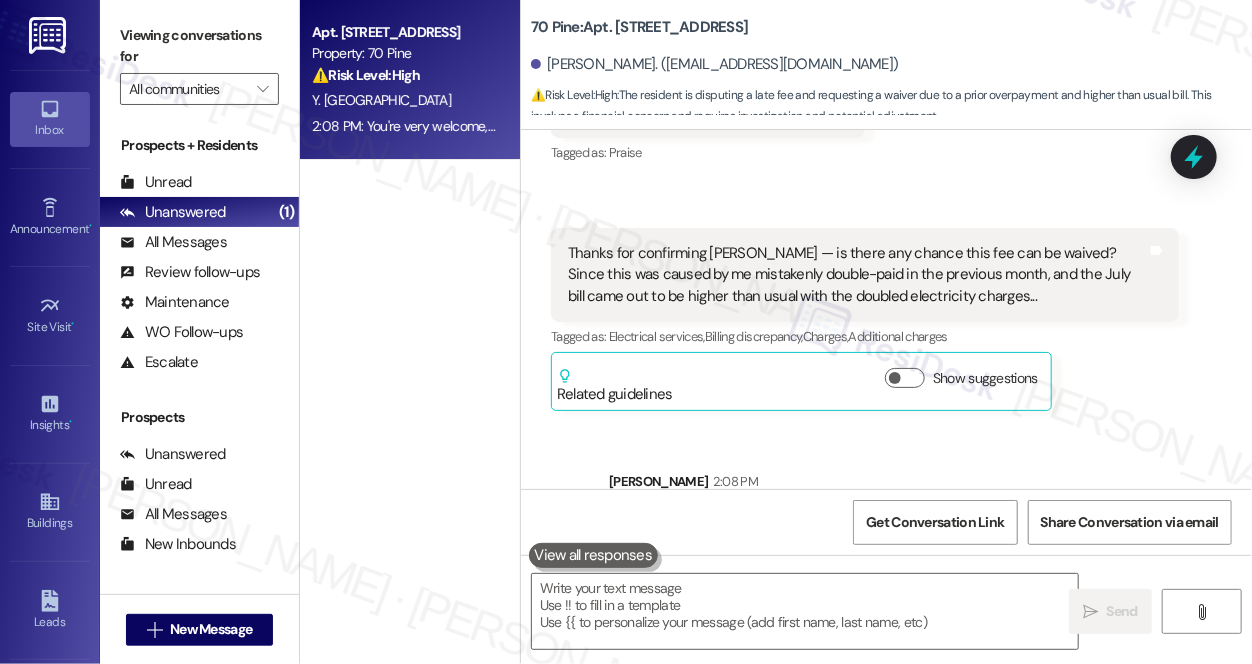 scroll, scrollTop: 7793, scrollLeft: 0, axis: vertical 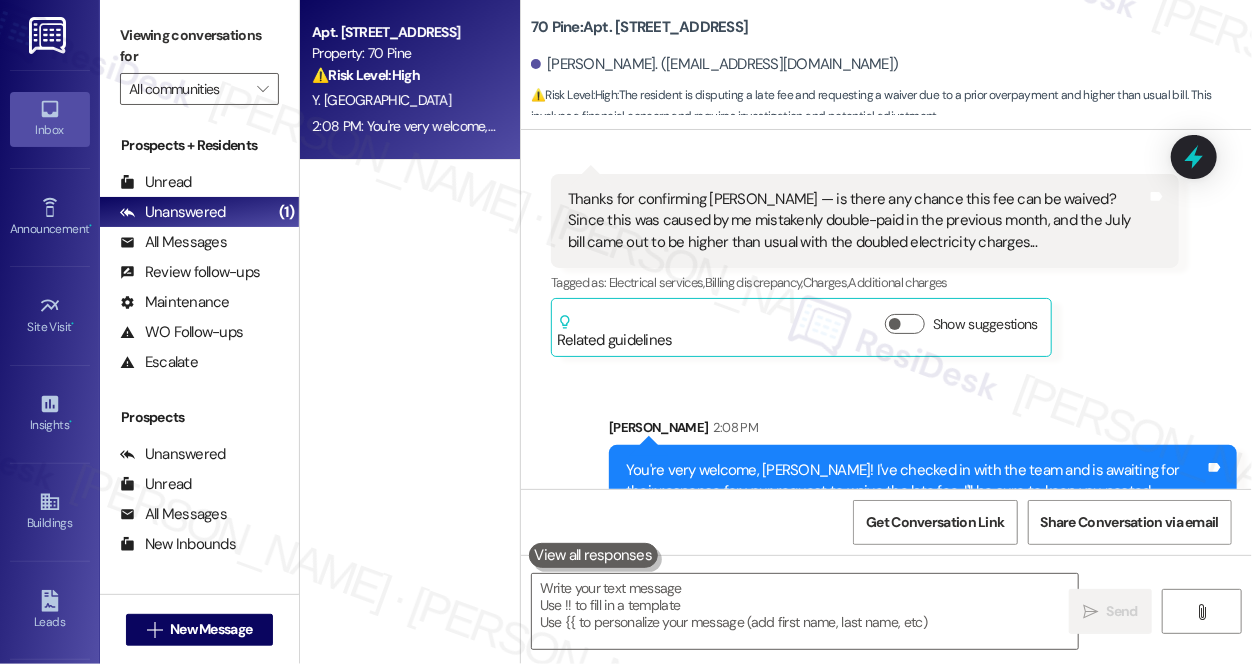 click on "You're very welcome, [PERSON_NAME]! I've checked in with the team and is awaiting for their response for your request to waive the late fee. I'll be sure to keep you posted." at bounding box center (915, 481) 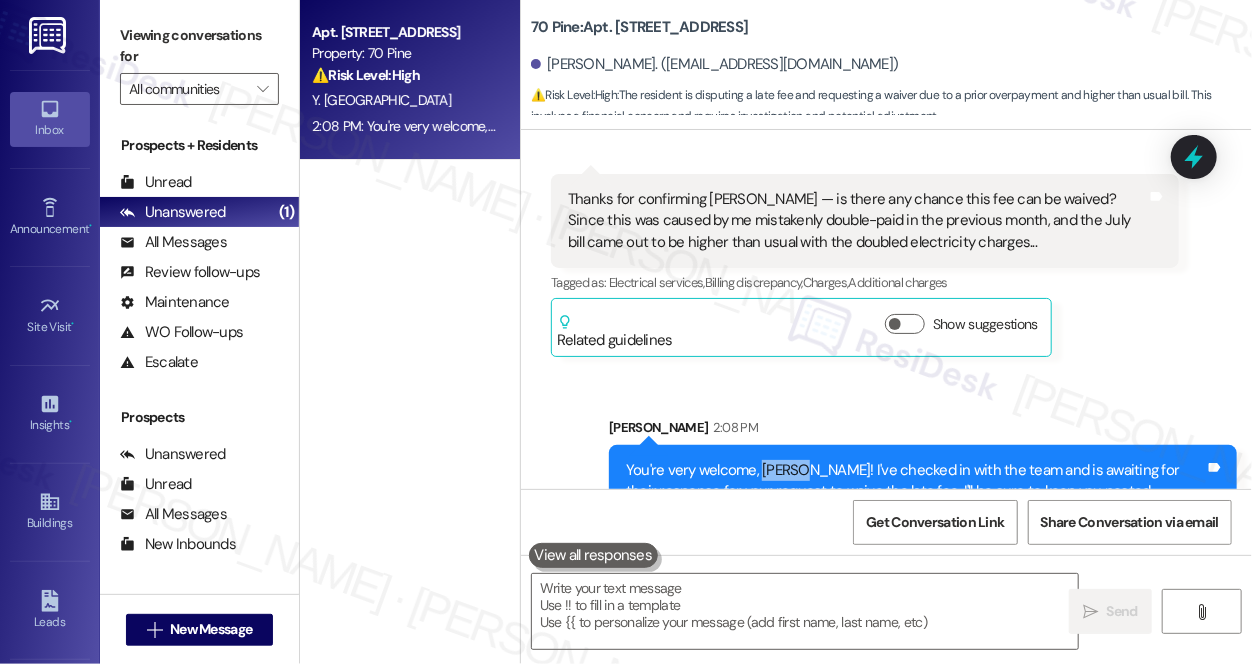 click on "You're very welcome, [PERSON_NAME]! I've checked in with the team and is awaiting for their response for your request to waive the late fee. I'll be sure to keep you posted." at bounding box center (915, 481) 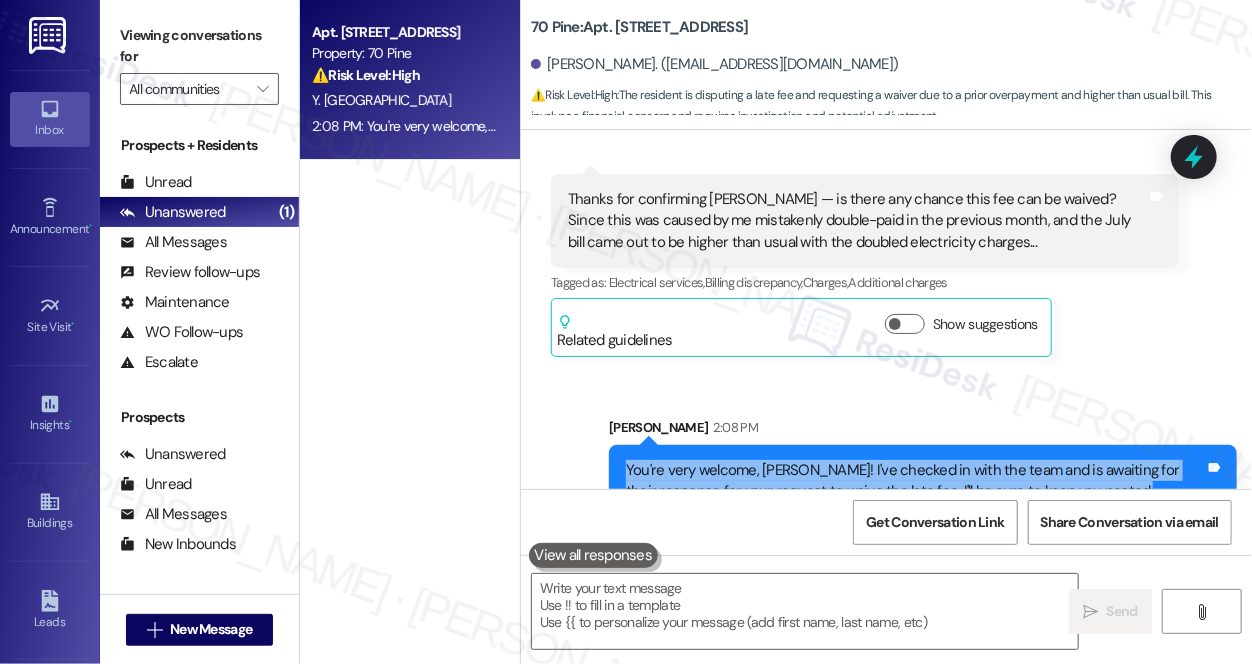 click on "You're very welcome, [PERSON_NAME]! I've checked in with the team and is awaiting for their response for your request to waive the late fee. I'll be sure to keep you posted." at bounding box center [915, 481] 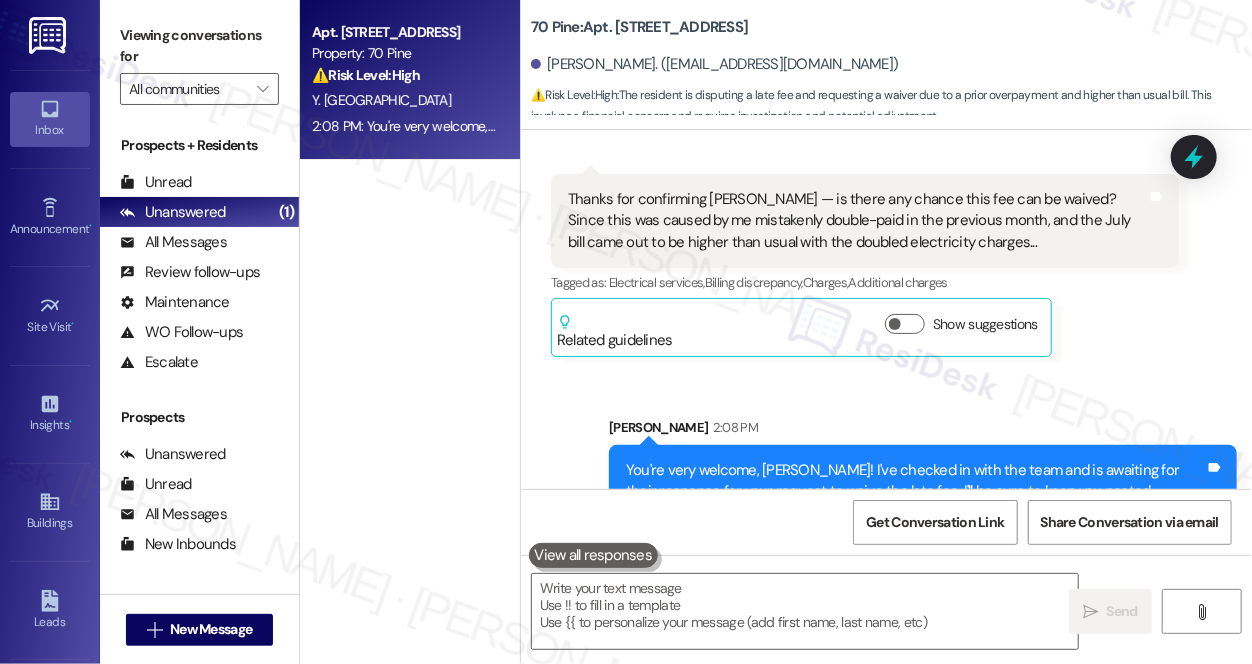 click on "[PERSON_NAME] 2:08 PM" at bounding box center [923, 431] 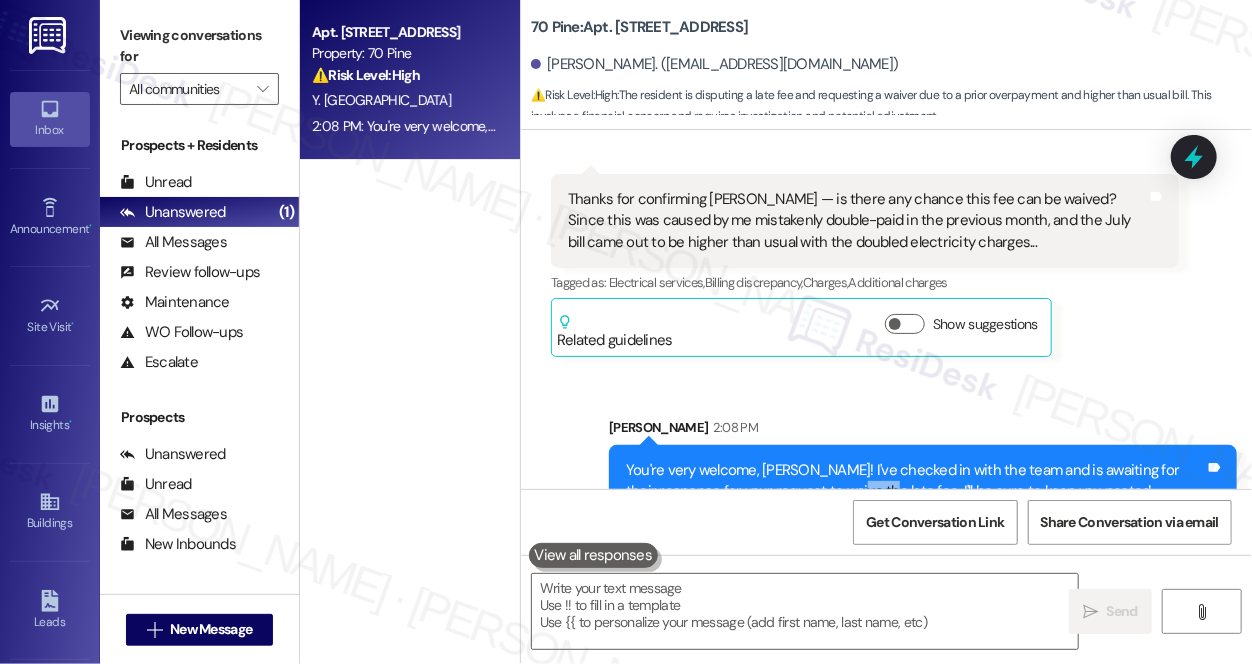click on "You're very welcome, [PERSON_NAME]! I've checked in with the team and is awaiting for their response for your request to waive the late fee. I'll be sure to keep you posted." at bounding box center (915, 481) 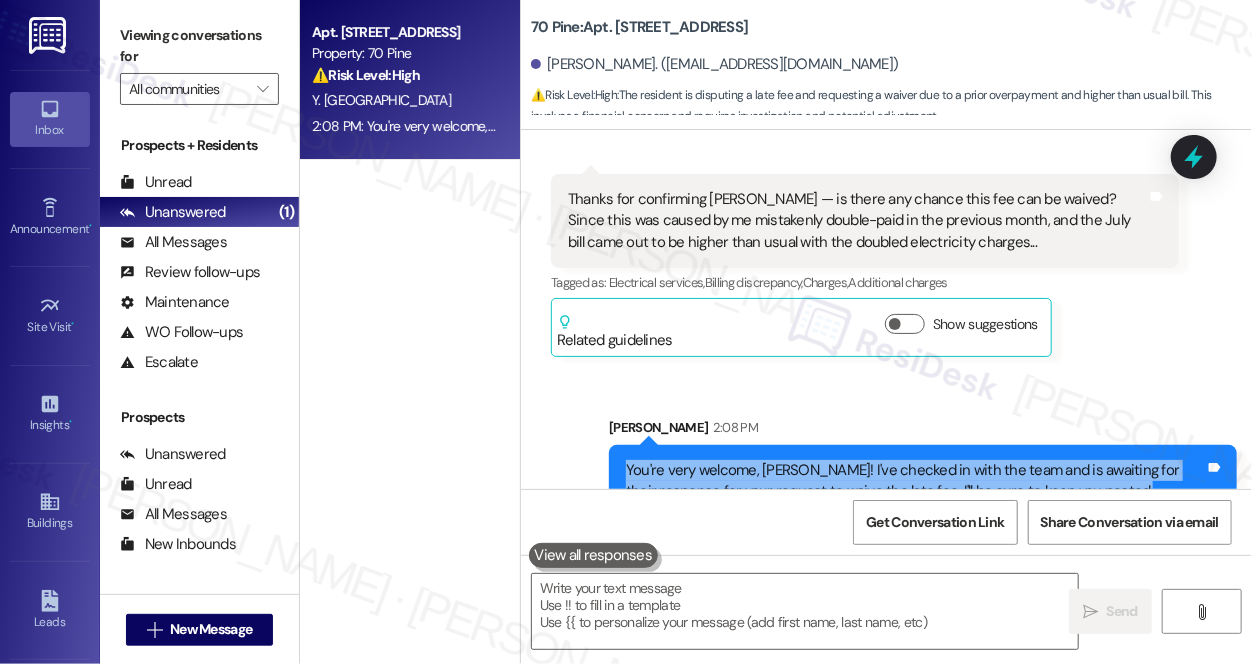 click on "You're very welcome, [PERSON_NAME]! I've checked in with the team and is awaiting for their response for your request to waive the late fee. I'll be sure to keep you posted." at bounding box center [915, 481] 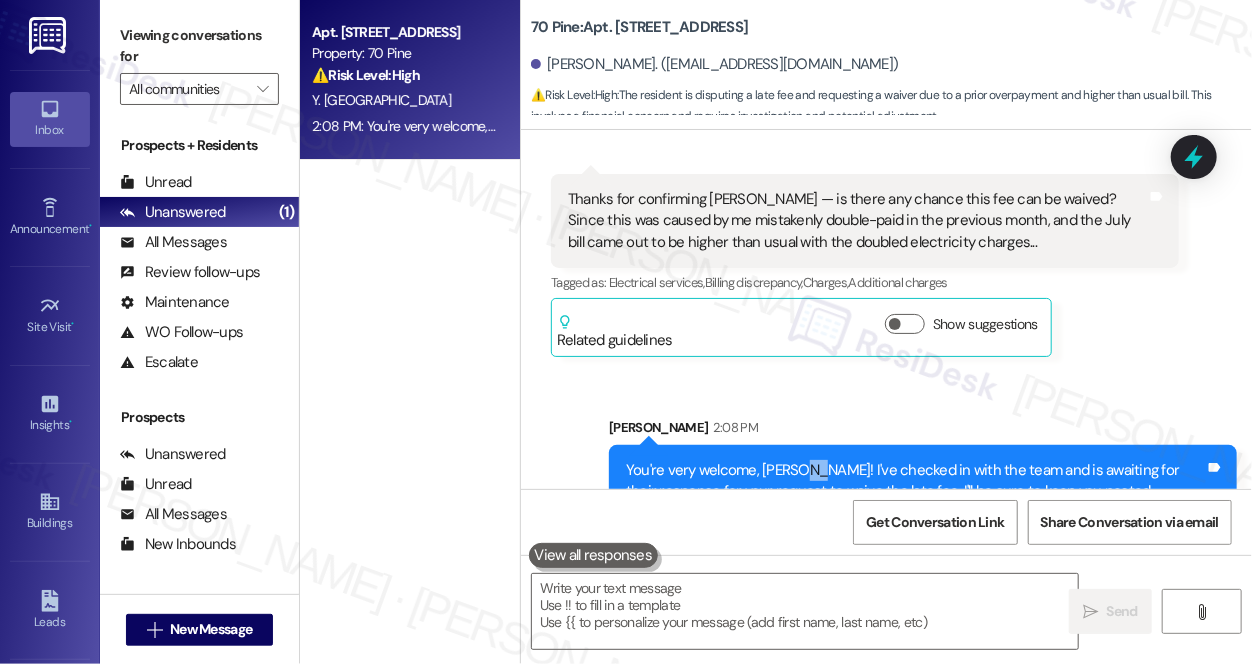 click on "You're very welcome, [PERSON_NAME]! I've checked in with the team and is awaiting for their response for your request to waive the late fee. I'll be sure to keep you posted. Tags and notes" at bounding box center [923, 481] 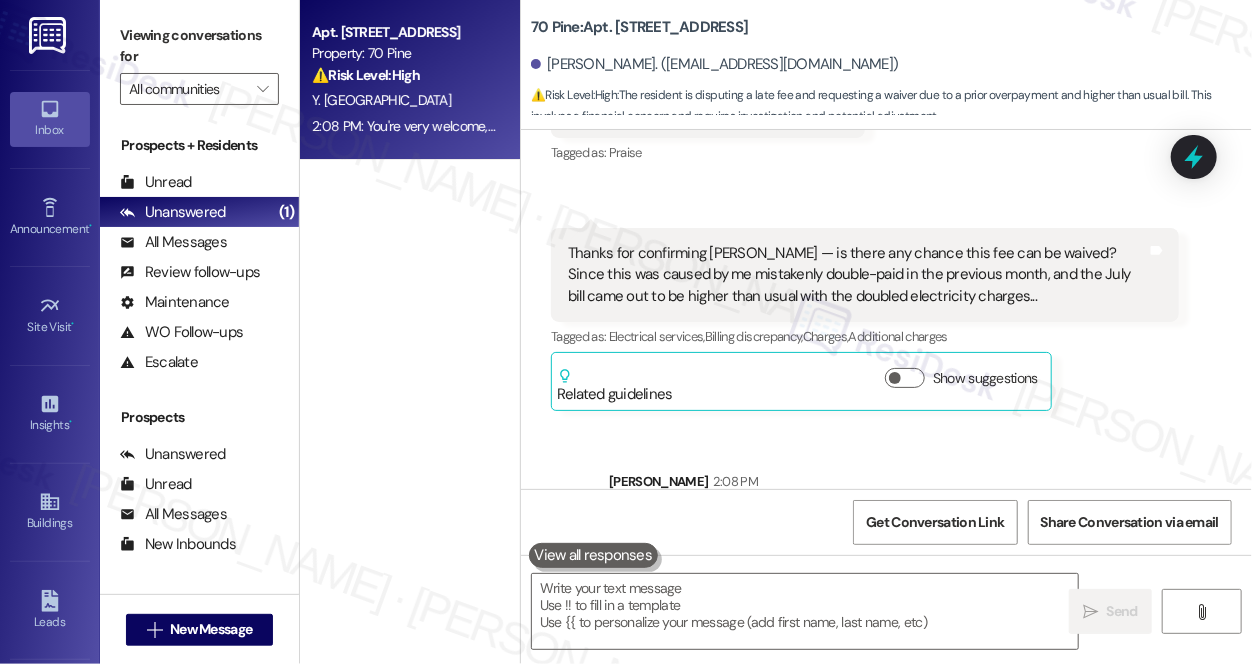 scroll, scrollTop: 7793, scrollLeft: 0, axis: vertical 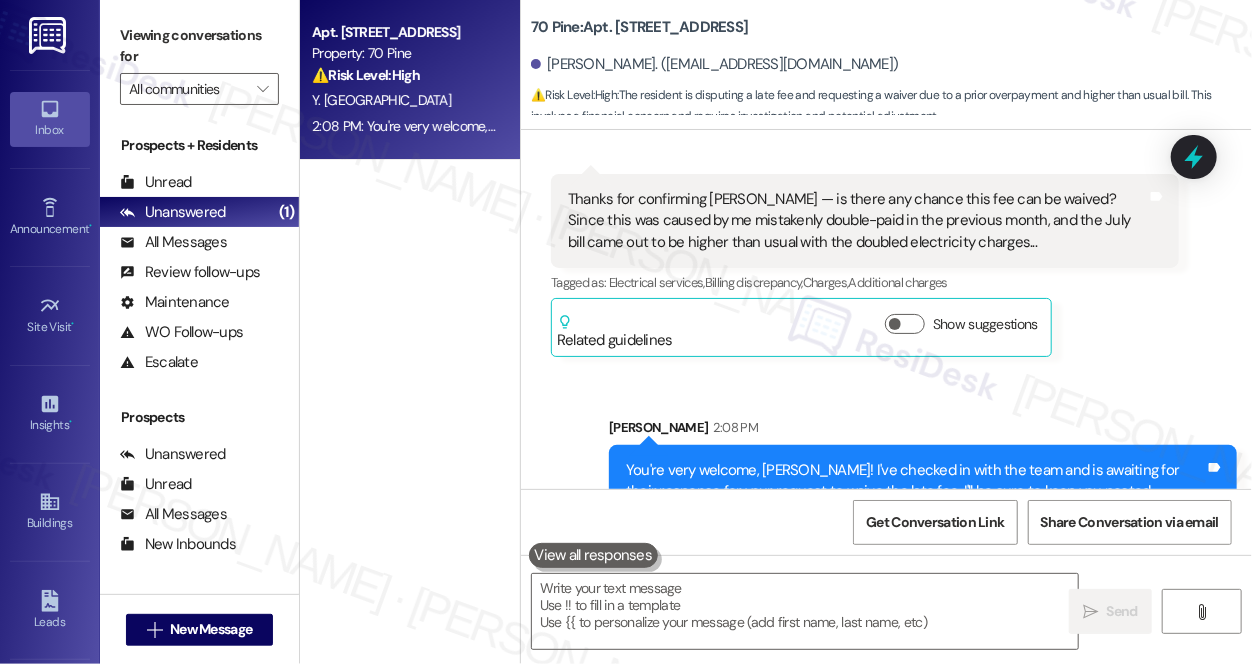 drag, startPoint x: 1213, startPoint y: 268, endPoint x: 1195, endPoint y: 268, distance: 18 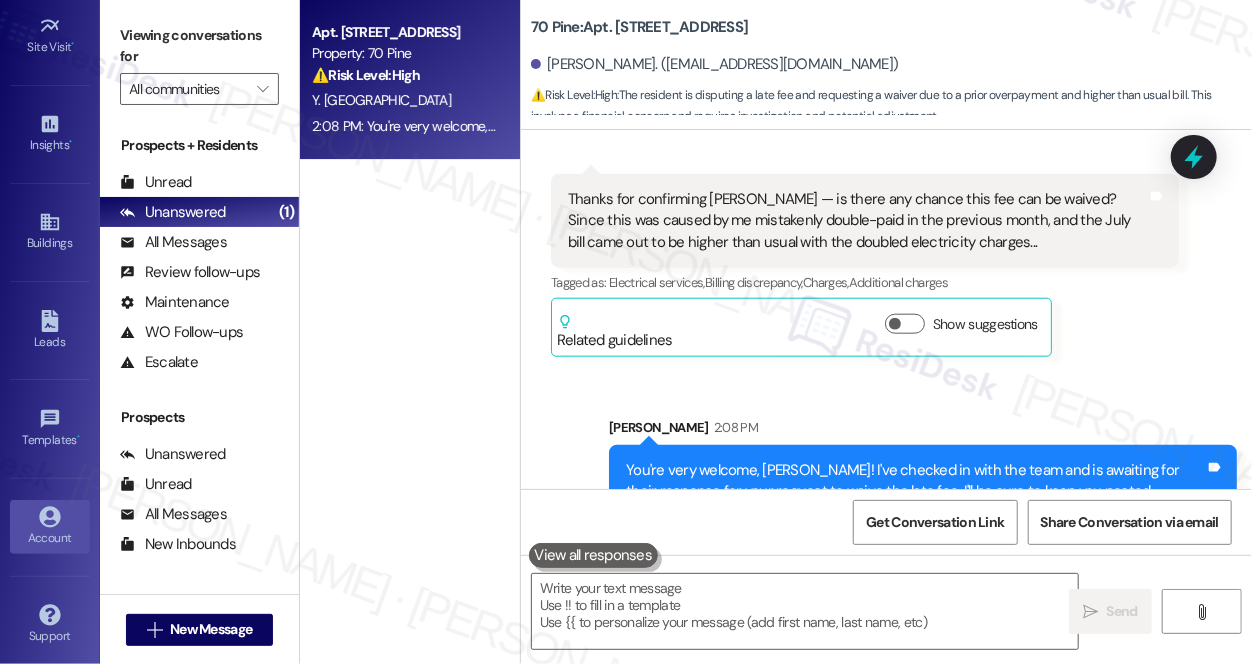 scroll, scrollTop: 282, scrollLeft: 0, axis: vertical 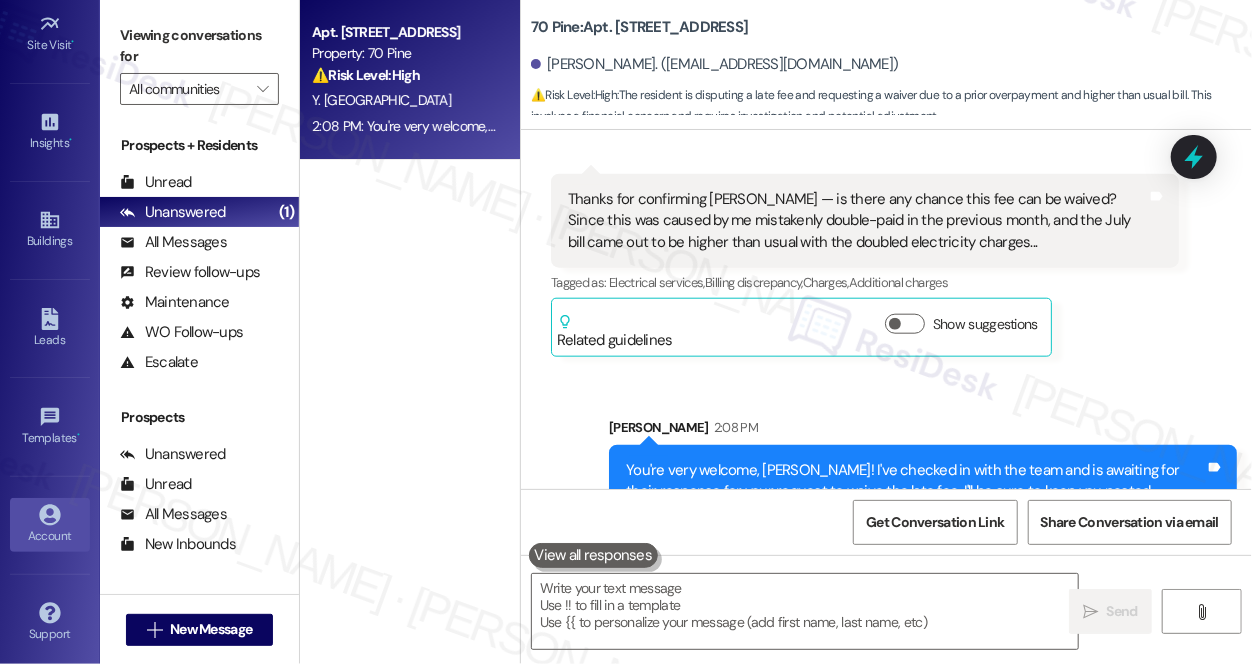 click on "Account" at bounding box center (50, 536) 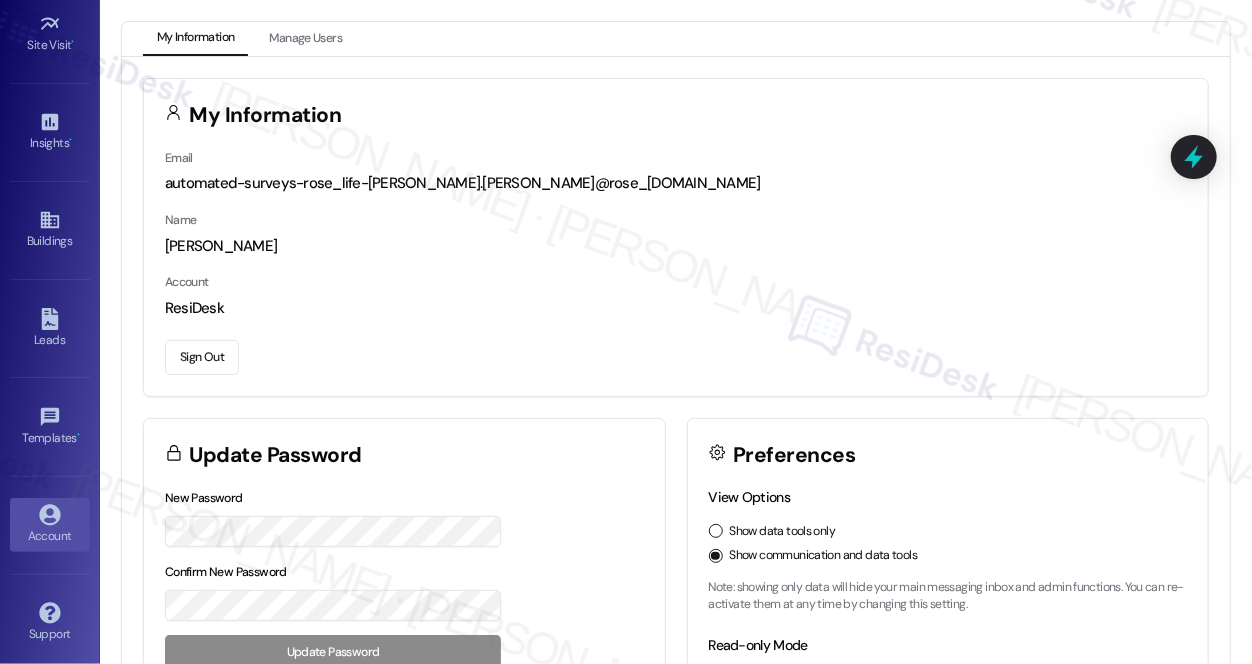 click on "Sign Out" at bounding box center [202, 357] 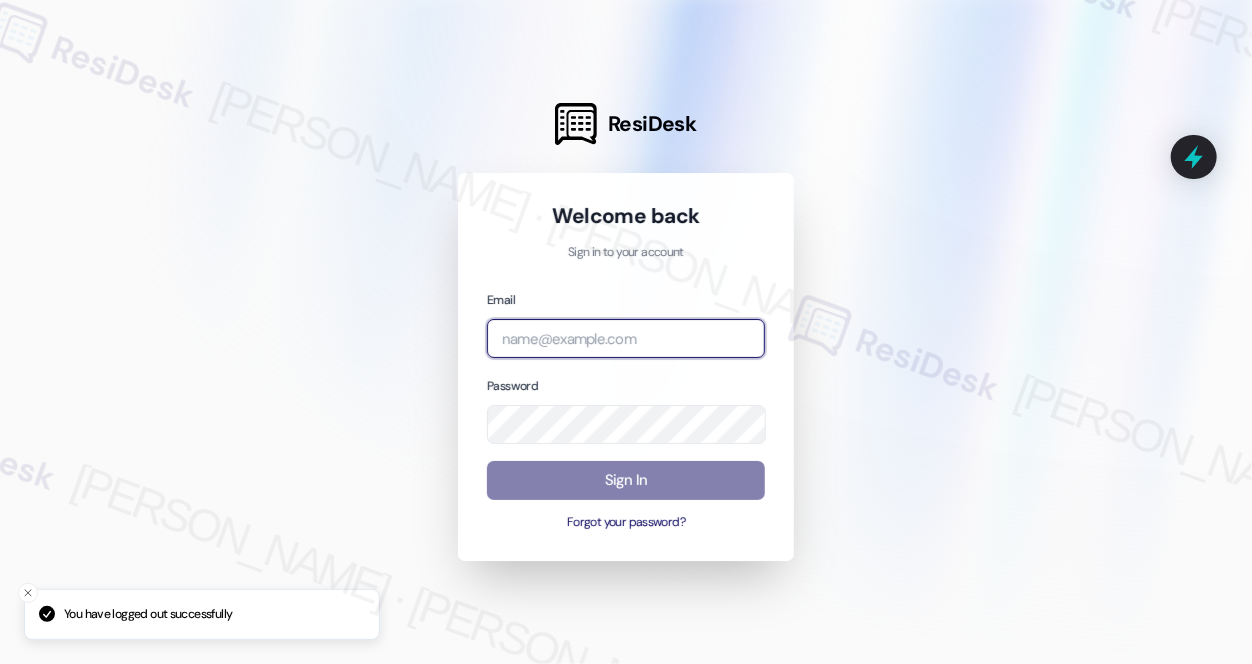 click at bounding box center (626, 338) 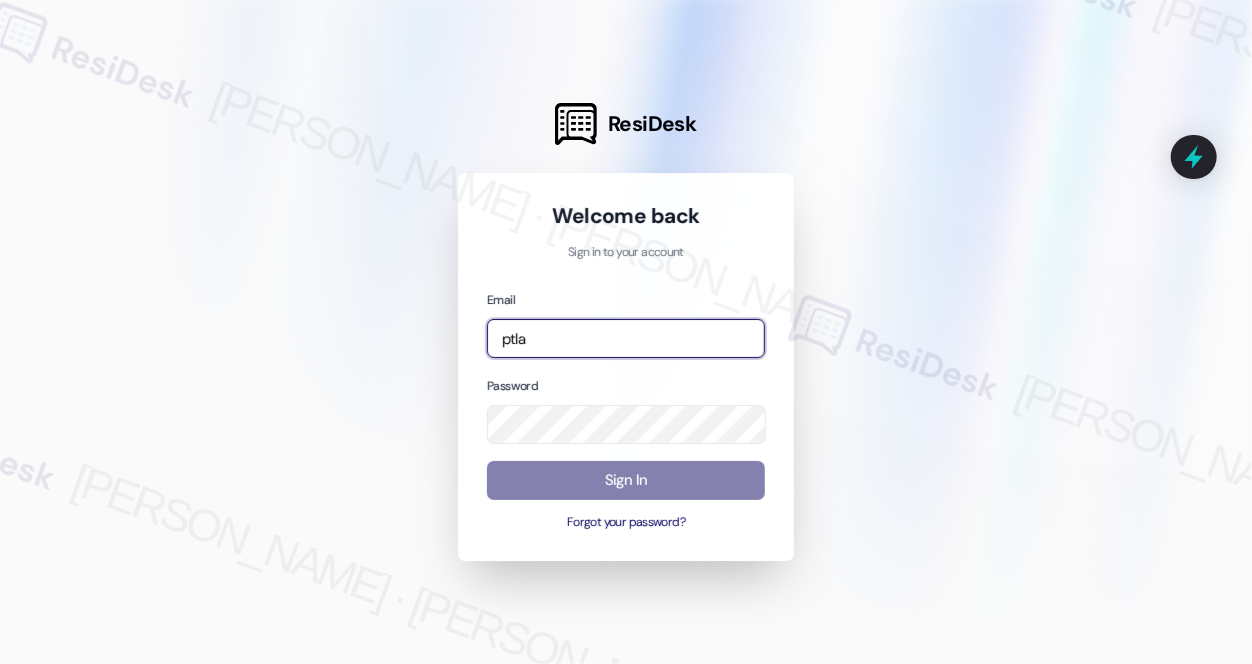 type on "[EMAIL_ADDRESS][PERSON_NAME][PERSON_NAME][DOMAIN_NAME]" 